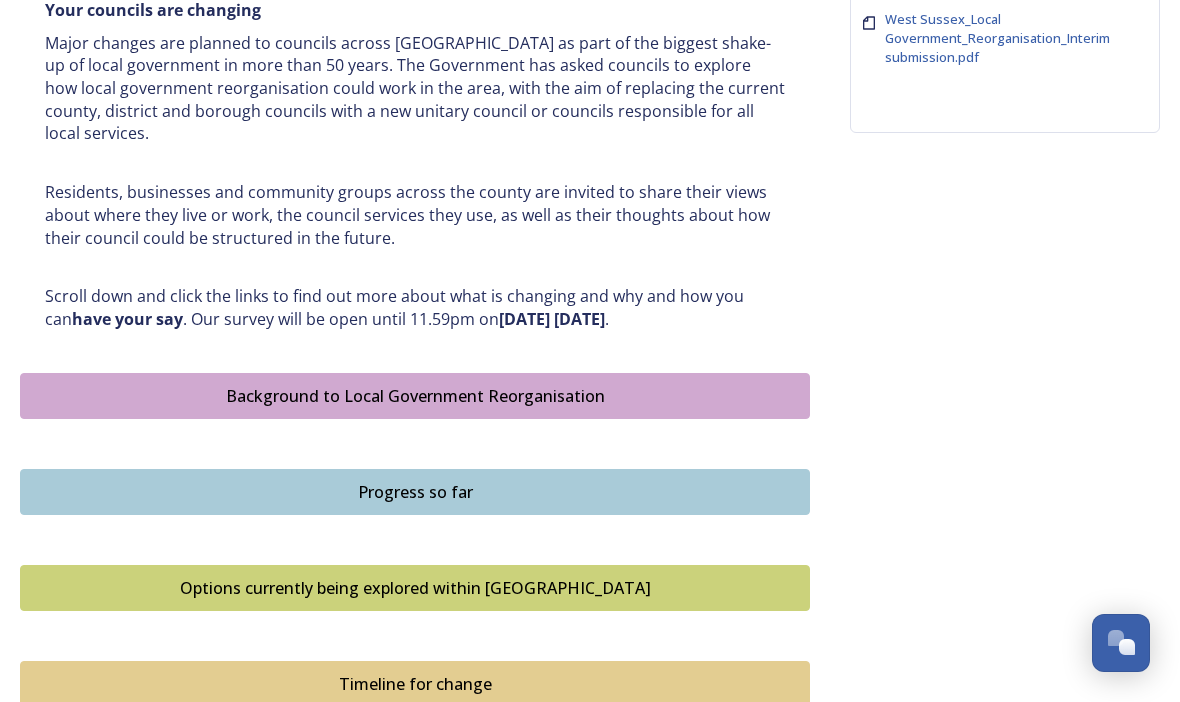 scroll, scrollTop: 857, scrollLeft: 0, axis: vertical 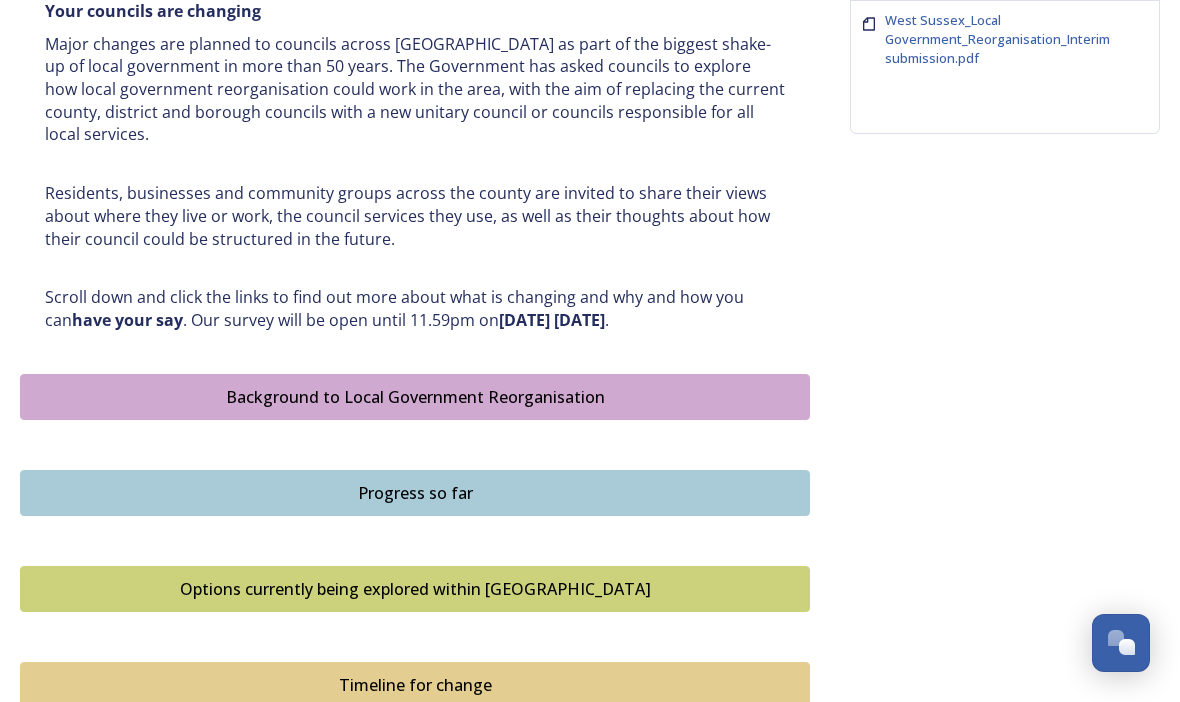 click on "Background to Local Government Reorganisation" at bounding box center [415, 397] 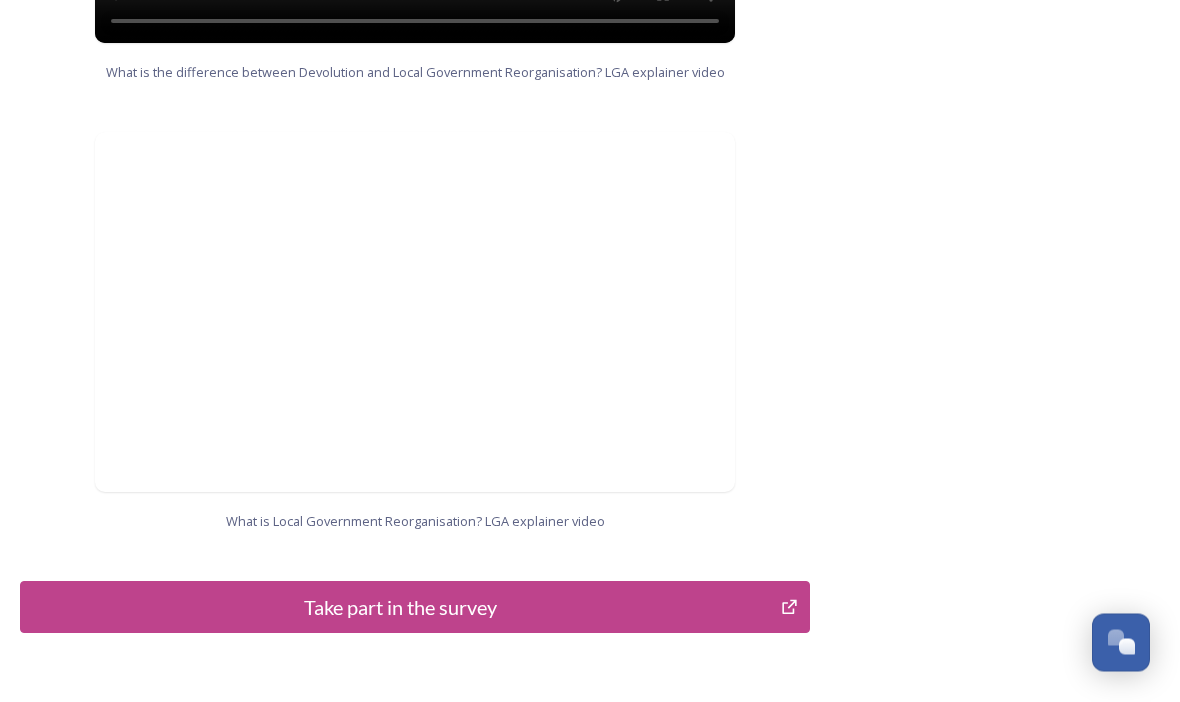 scroll, scrollTop: 2037, scrollLeft: 0, axis: vertical 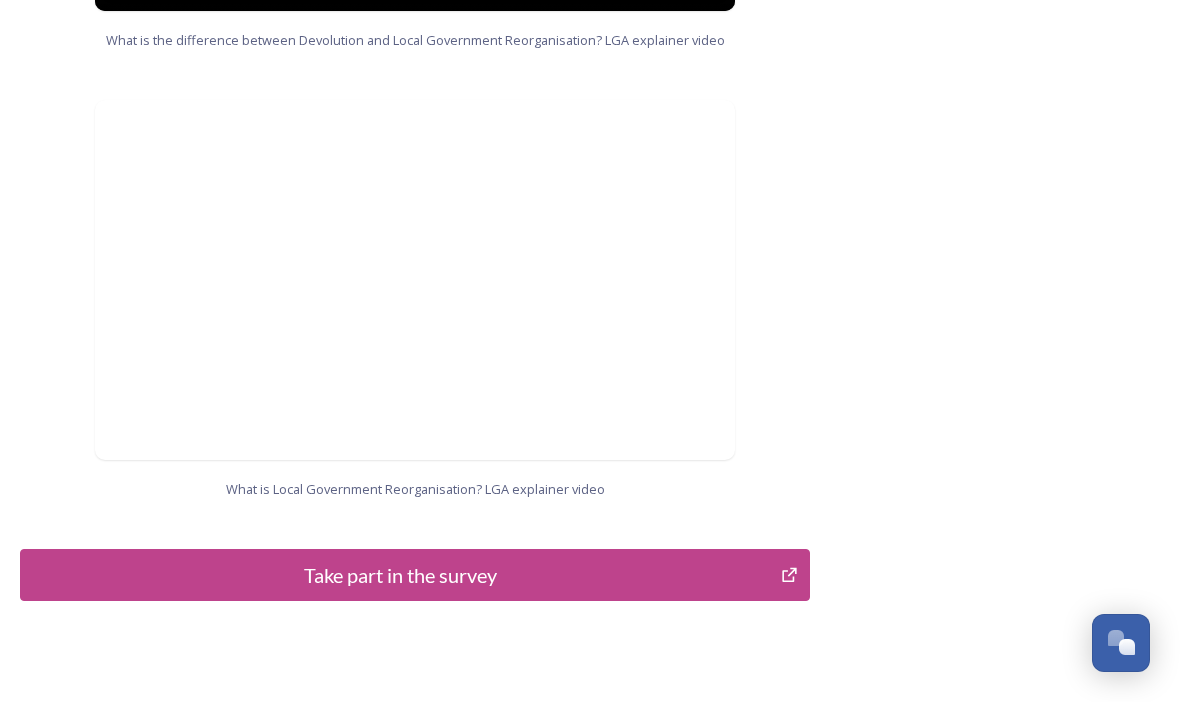 click on "Take part in the survey" at bounding box center (400, 575) 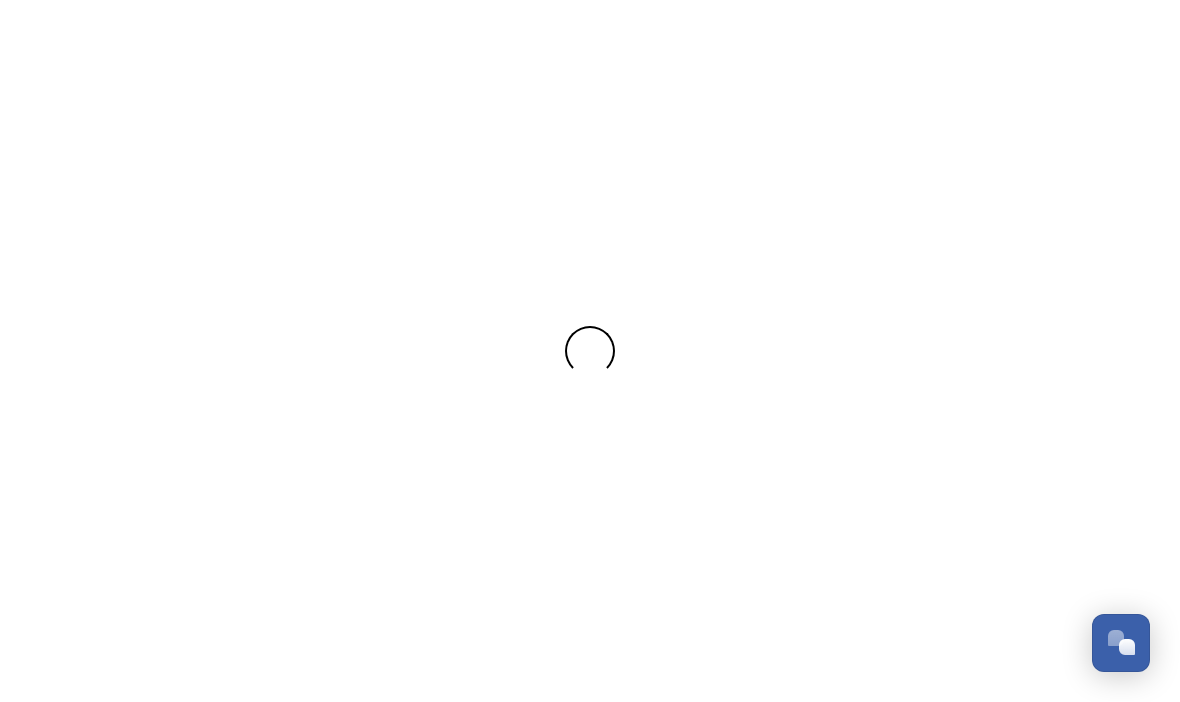 scroll, scrollTop: 0, scrollLeft: 0, axis: both 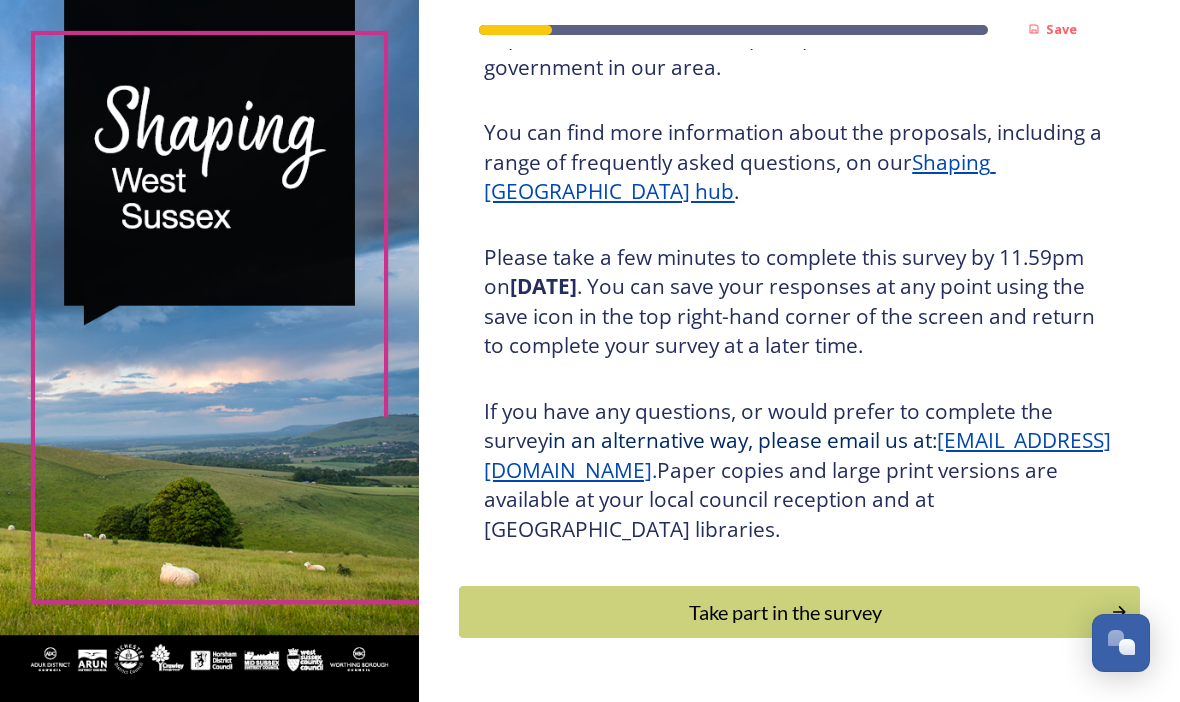 click on "Take part in the survey" at bounding box center (784, 612) 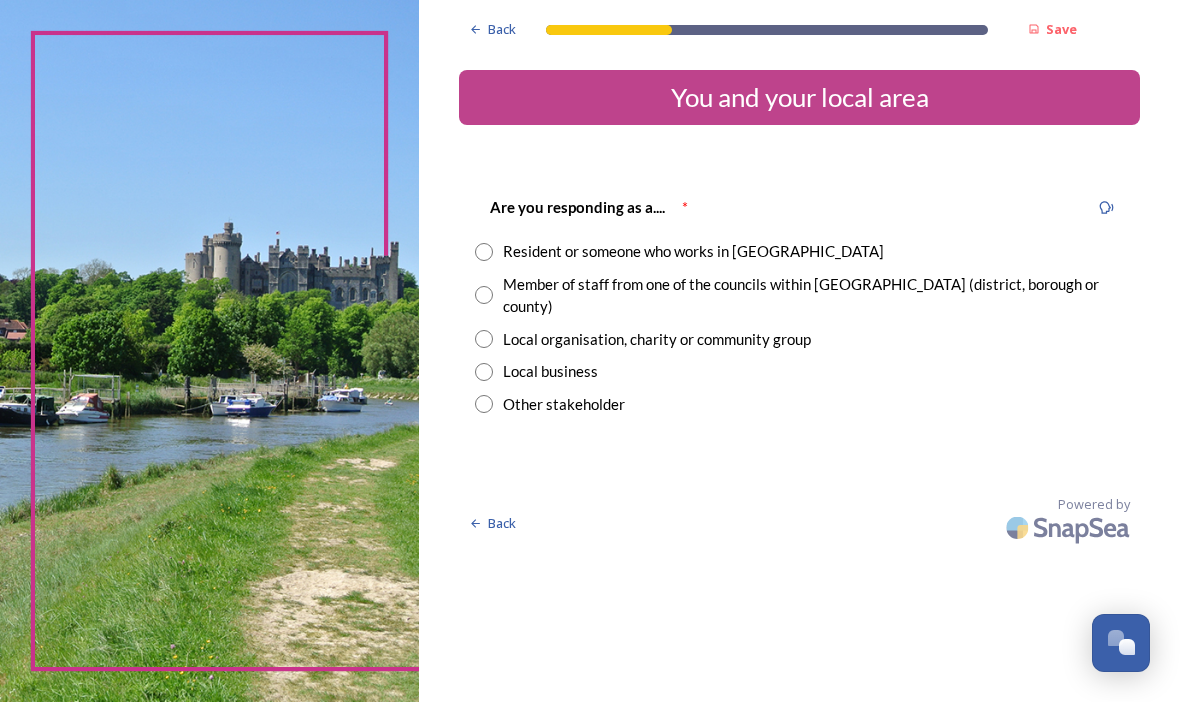 click at bounding box center [484, 252] 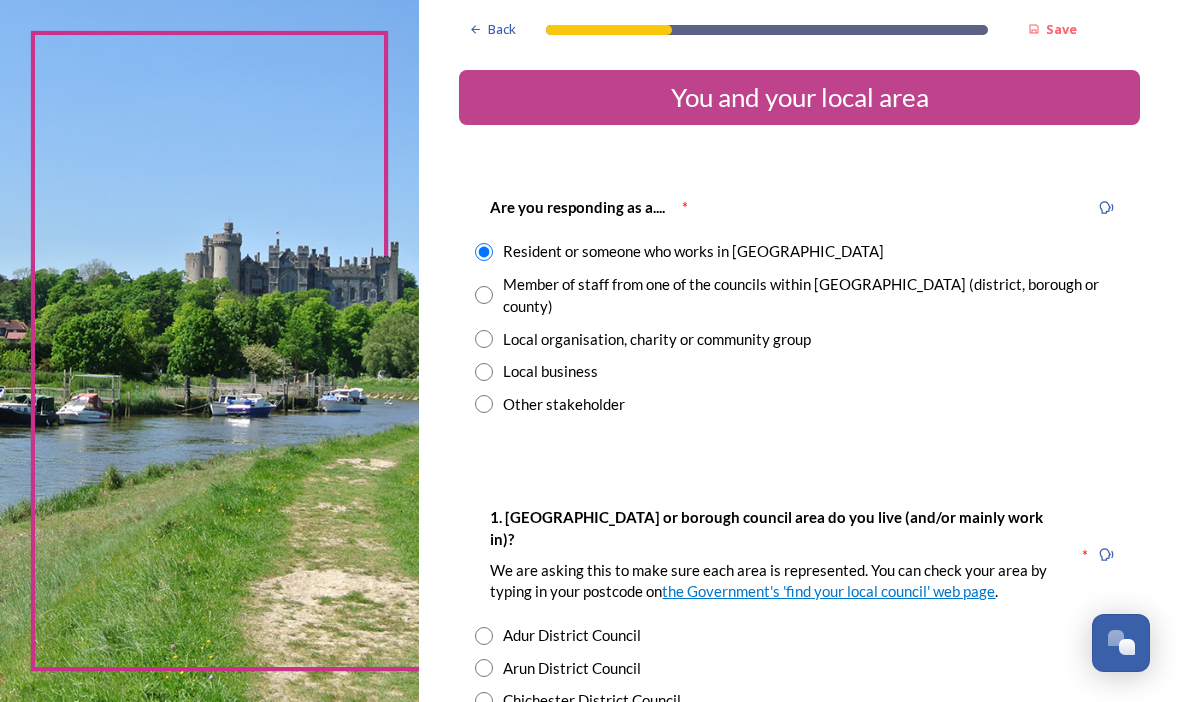 click on "Member of staff from one of the councils within [GEOGRAPHIC_DATA] (district, borough or county)" at bounding box center [813, 295] 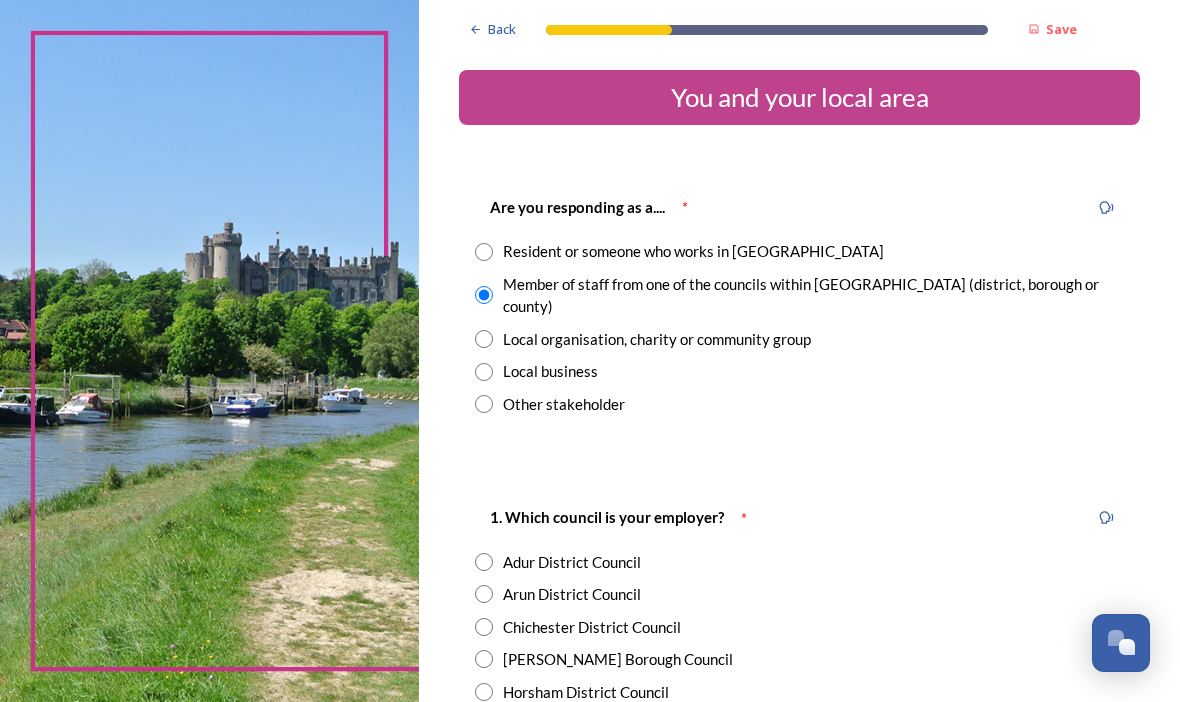 click at bounding box center [484, 252] 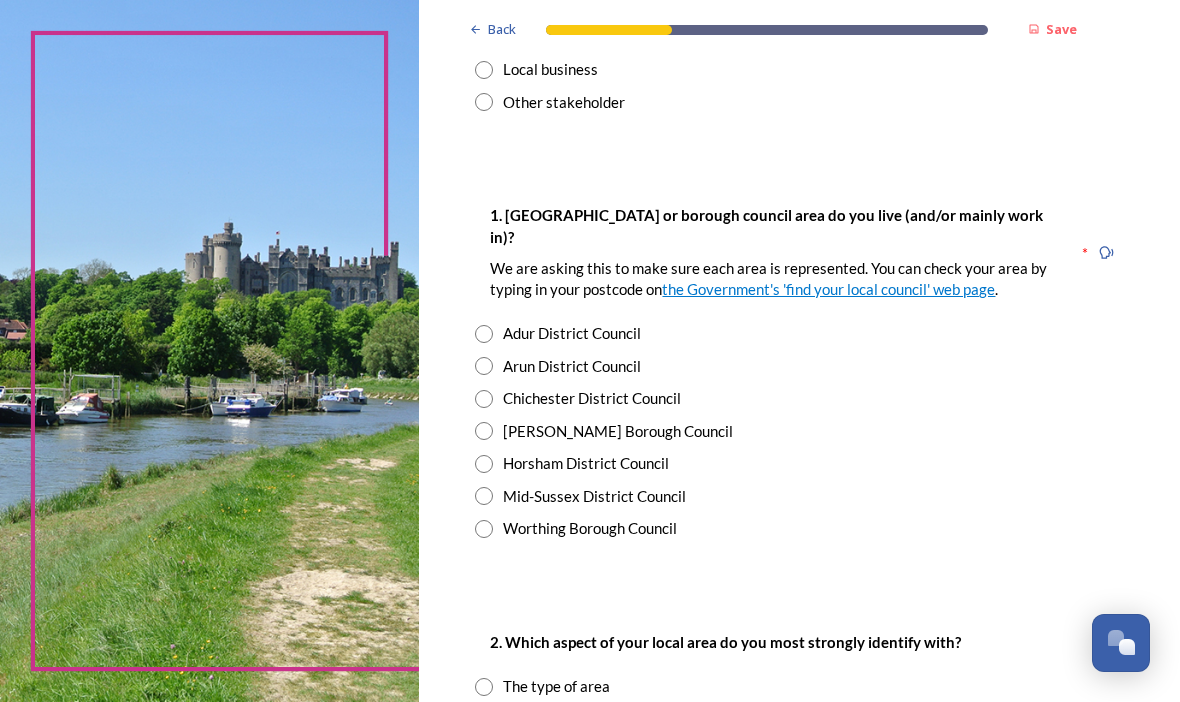 scroll, scrollTop: 301, scrollLeft: 0, axis: vertical 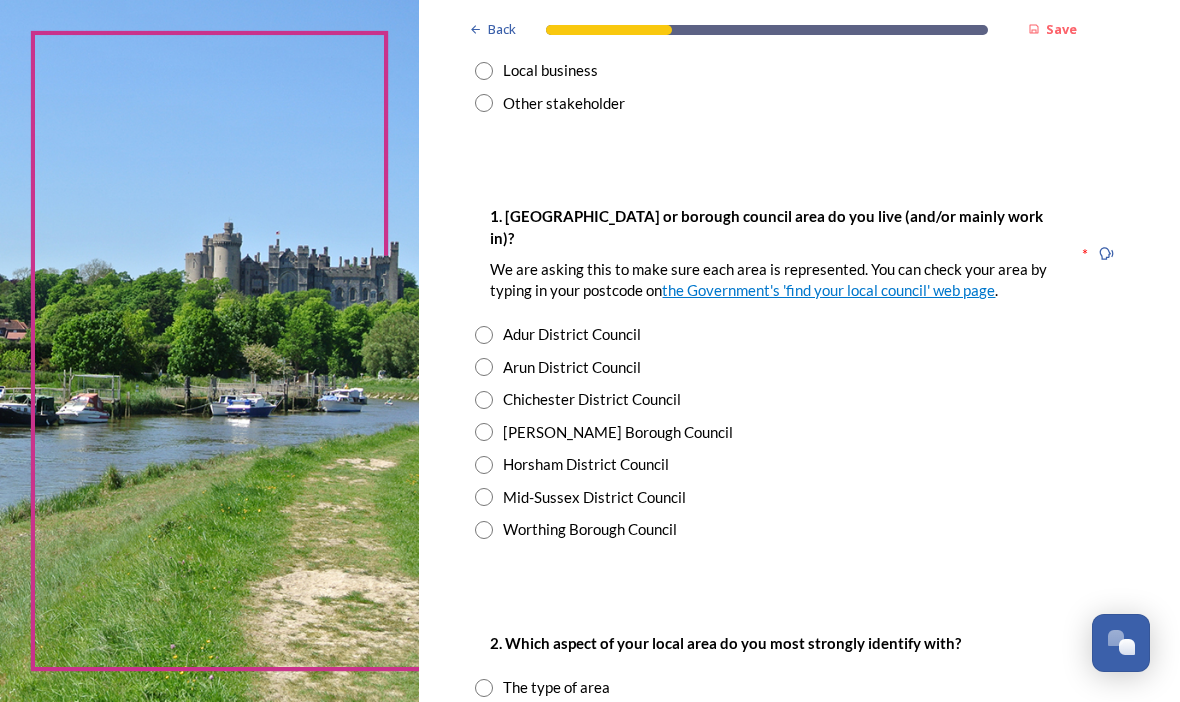 click at bounding box center [484, 465] 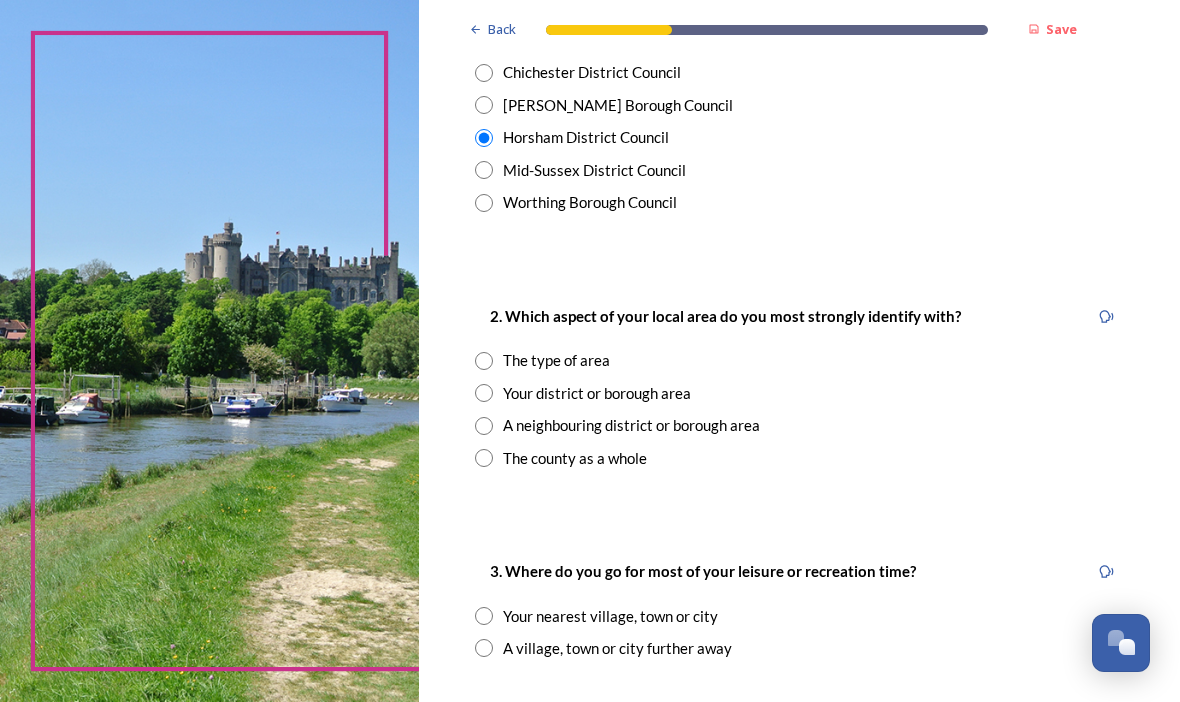 scroll, scrollTop: 628, scrollLeft: 0, axis: vertical 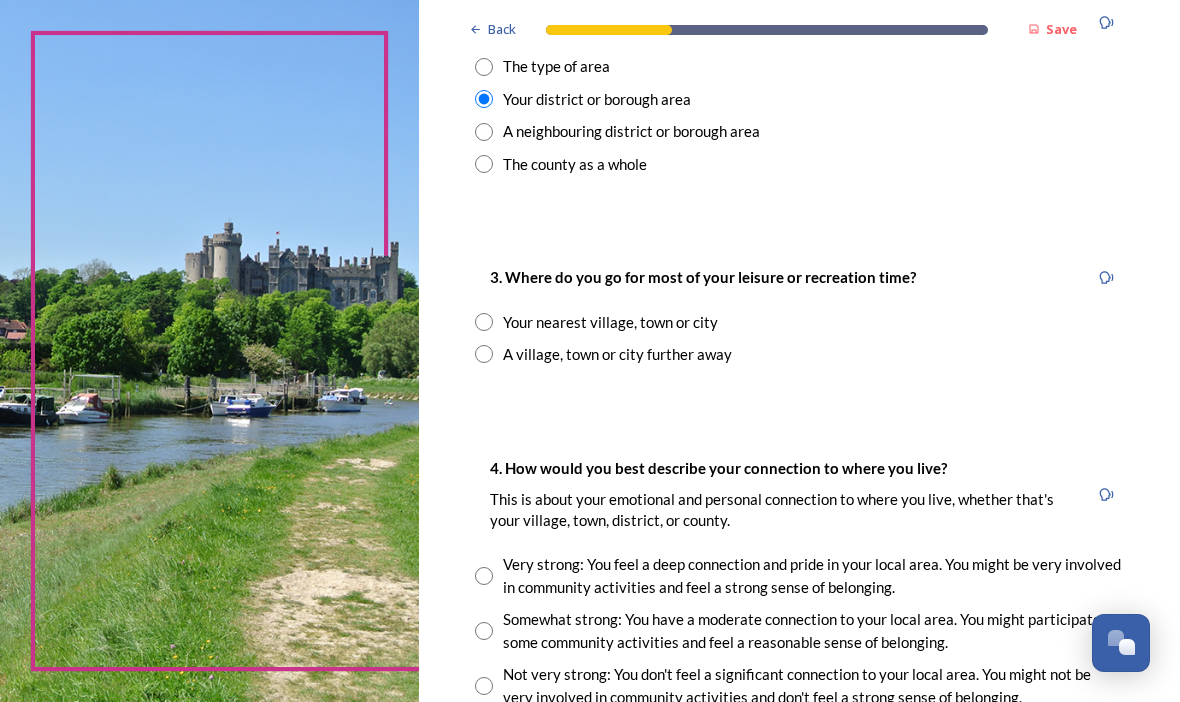 click at bounding box center (484, 322) 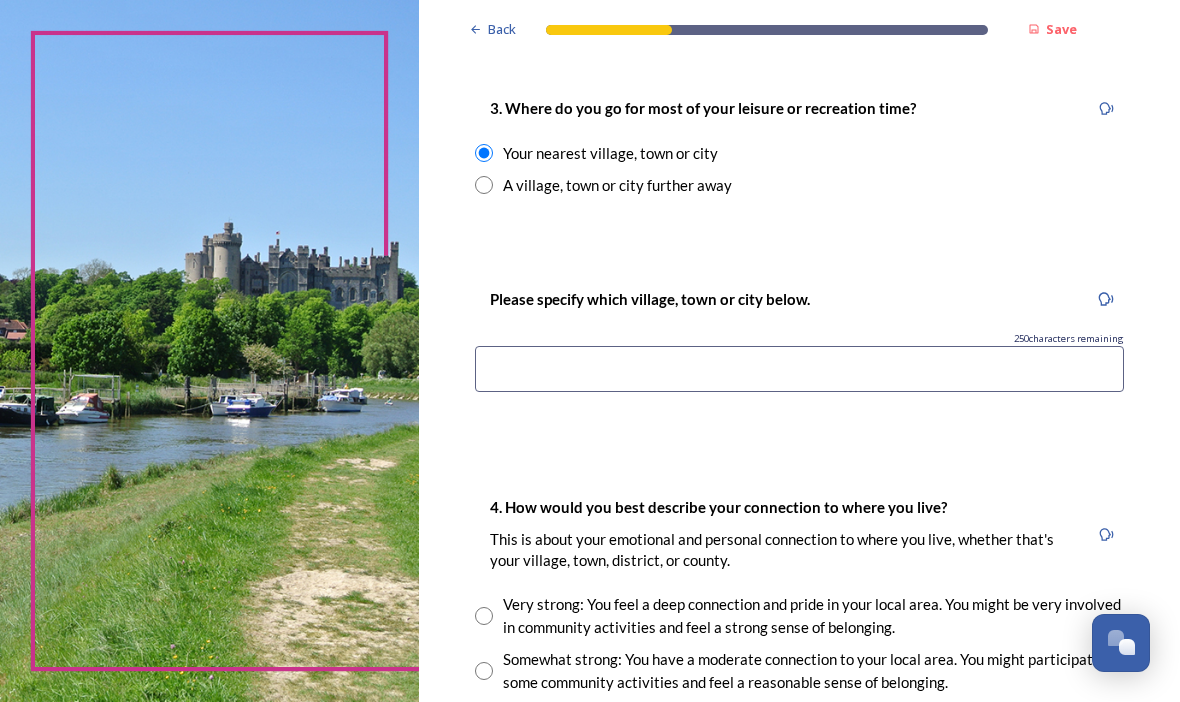scroll, scrollTop: 1115, scrollLeft: 0, axis: vertical 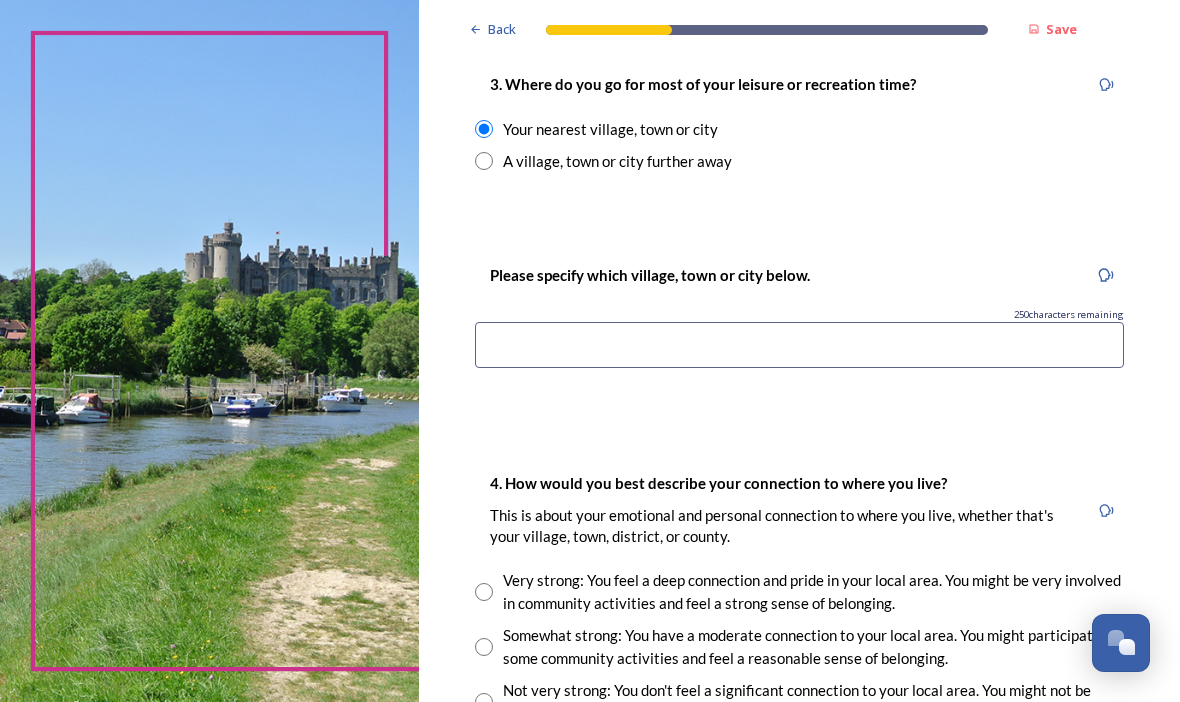 click at bounding box center [799, 345] 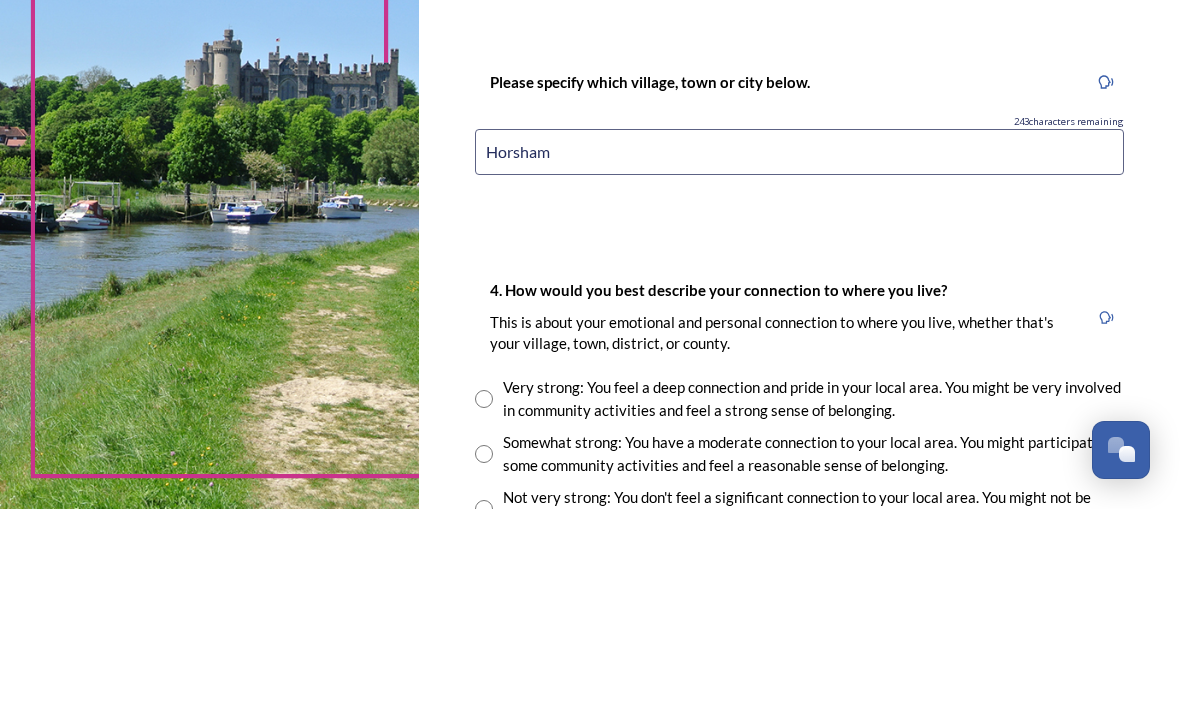 scroll, scrollTop: 69, scrollLeft: 0, axis: vertical 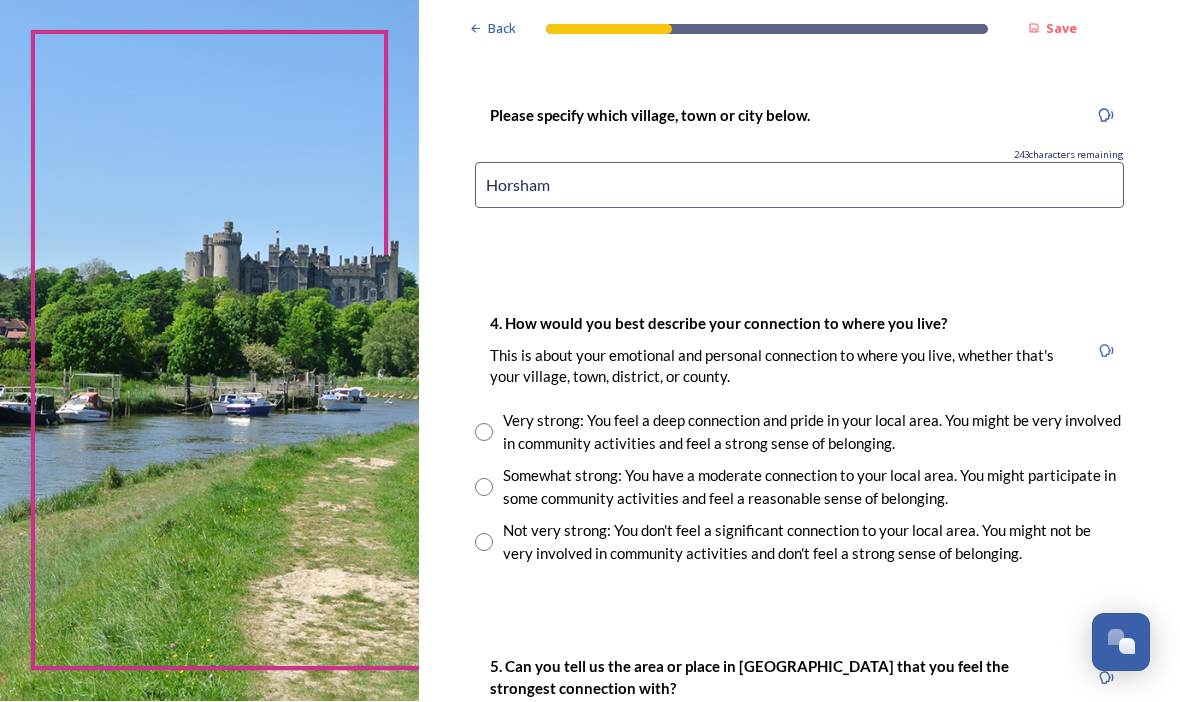 type on "Horsham" 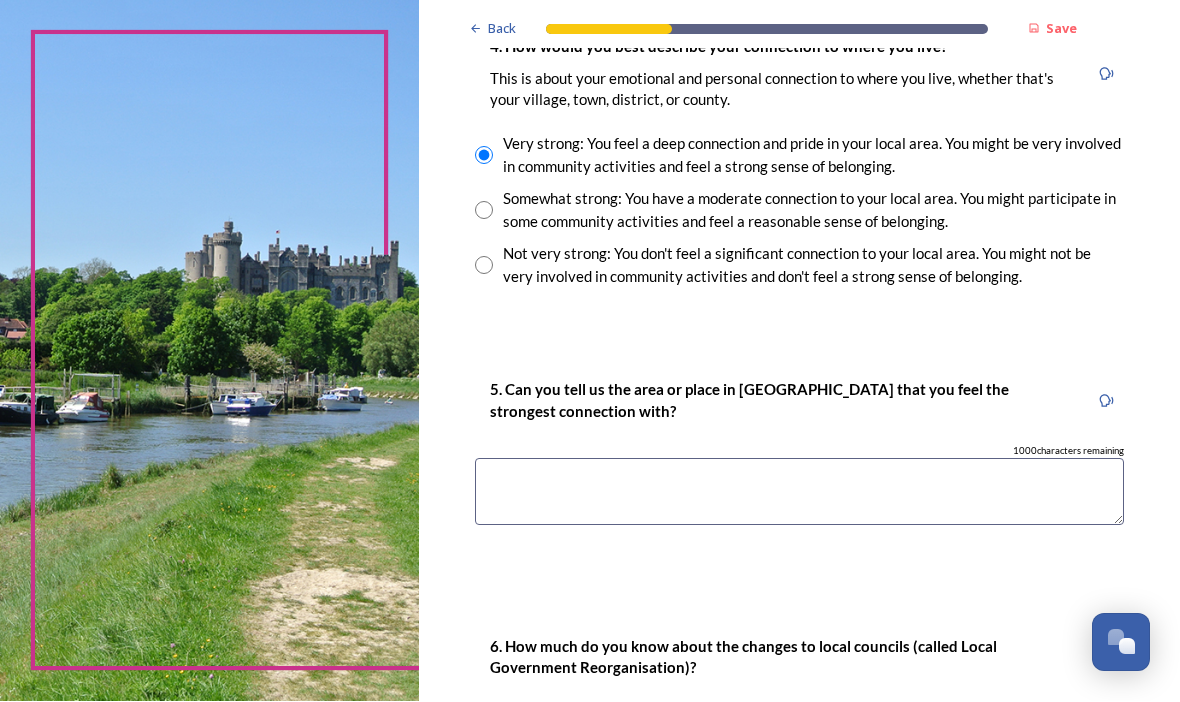 scroll, scrollTop: 1553, scrollLeft: 0, axis: vertical 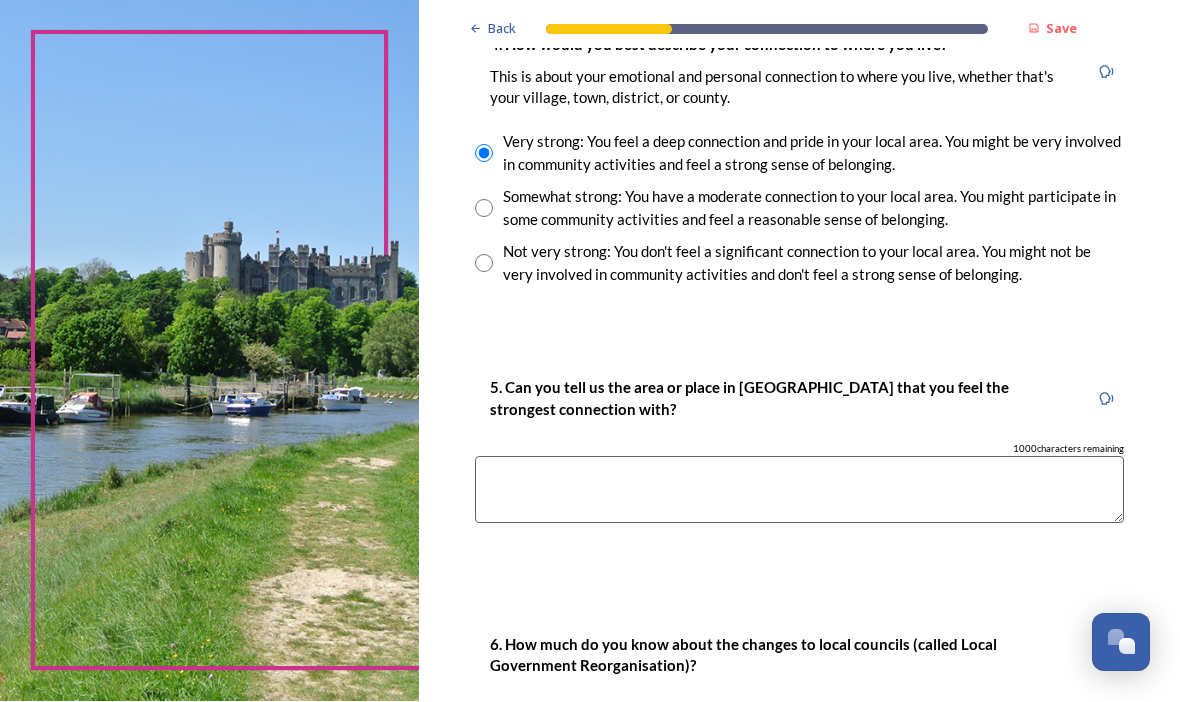 click at bounding box center (799, 490) 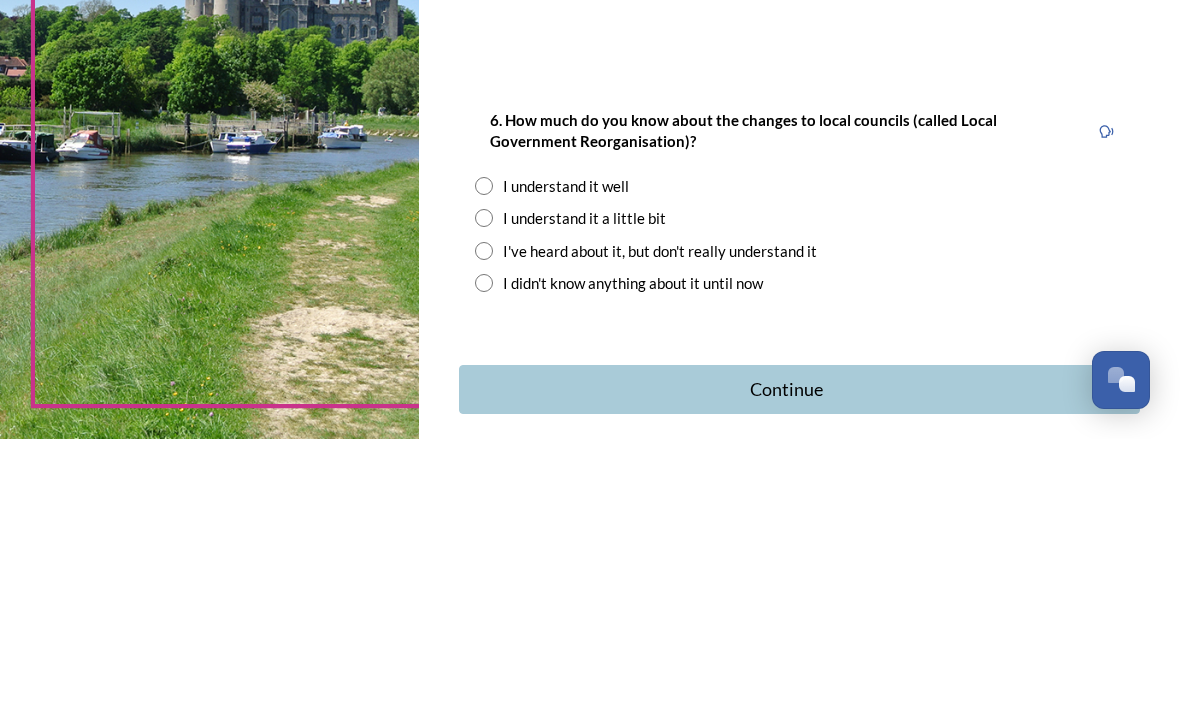 scroll, scrollTop: 1814, scrollLeft: 0, axis: vertical 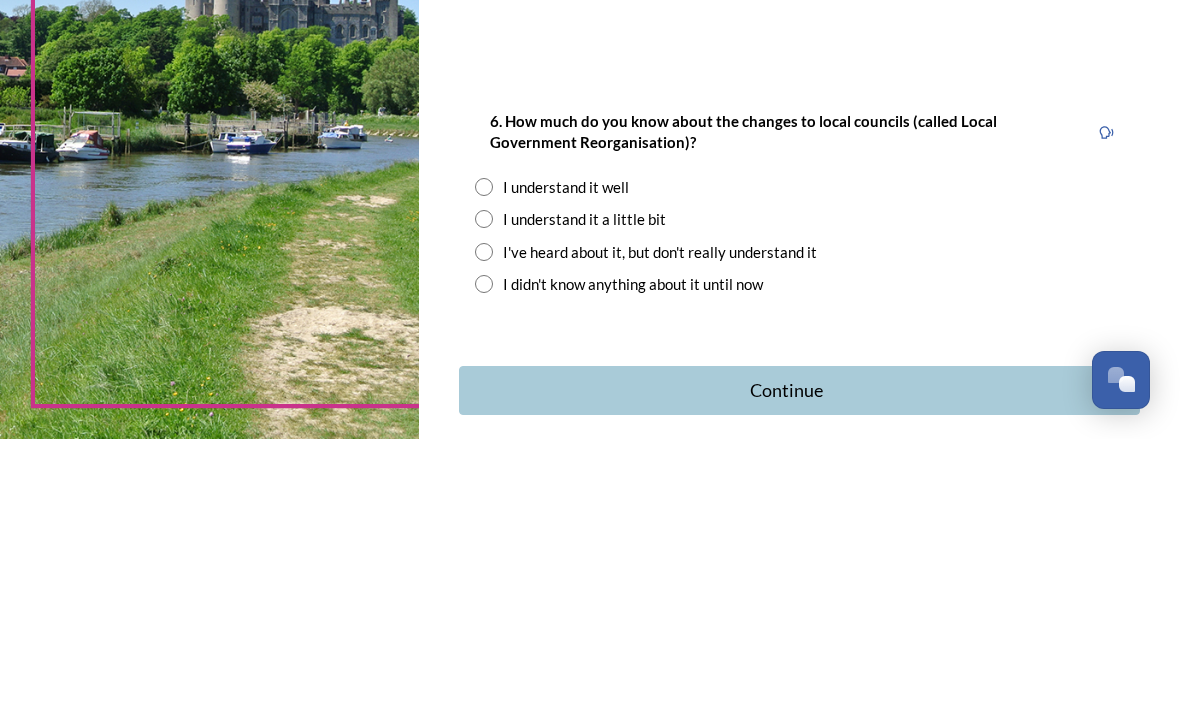 type on "Horsham" 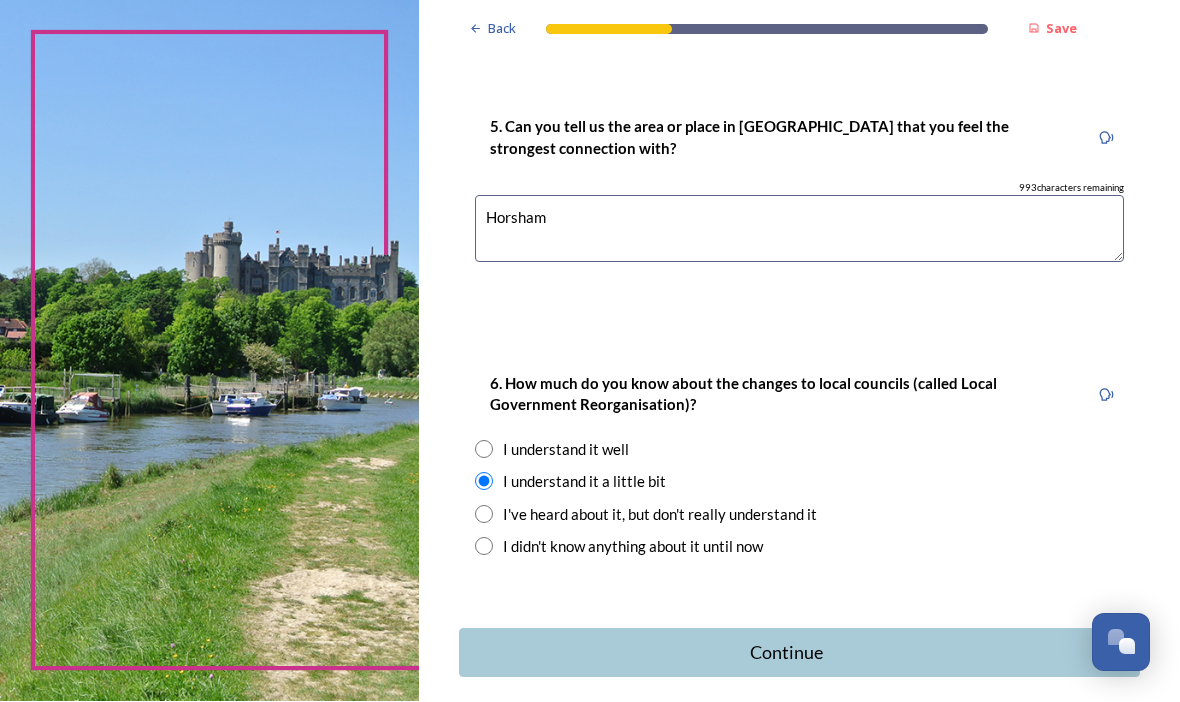 click on "Continue" at bounding box center [785, 653] 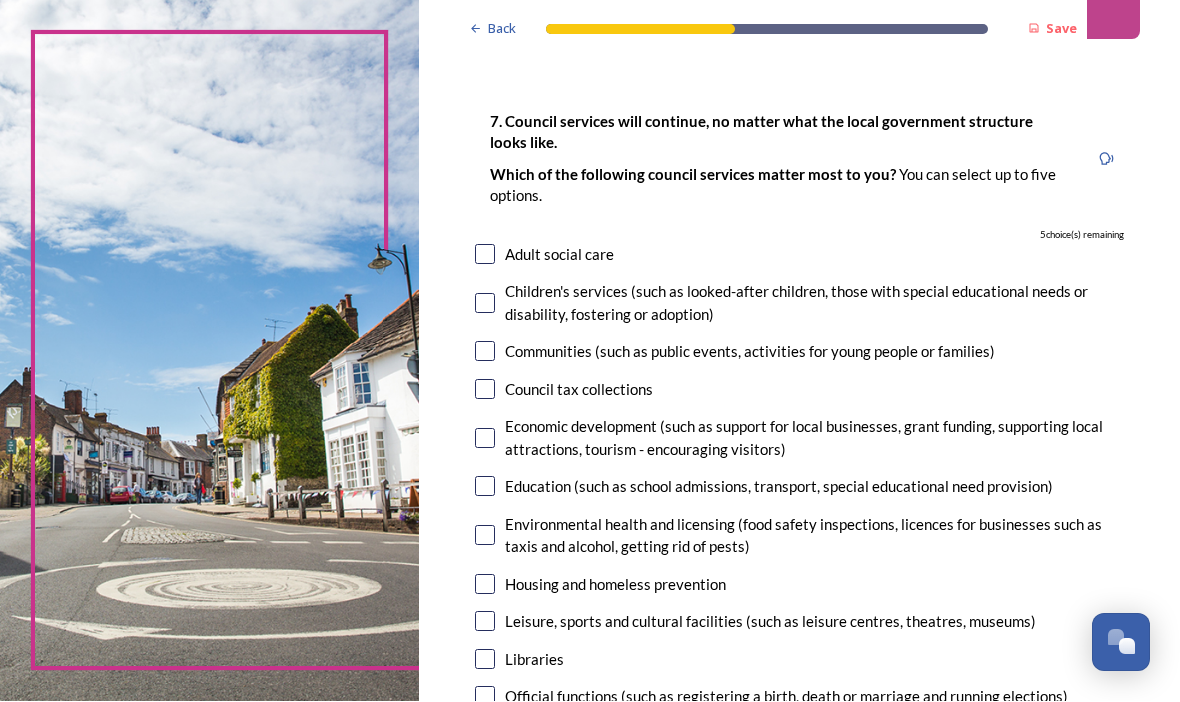 scroll, scrollTop: 85, scrollLeft: 0, axis: vertical 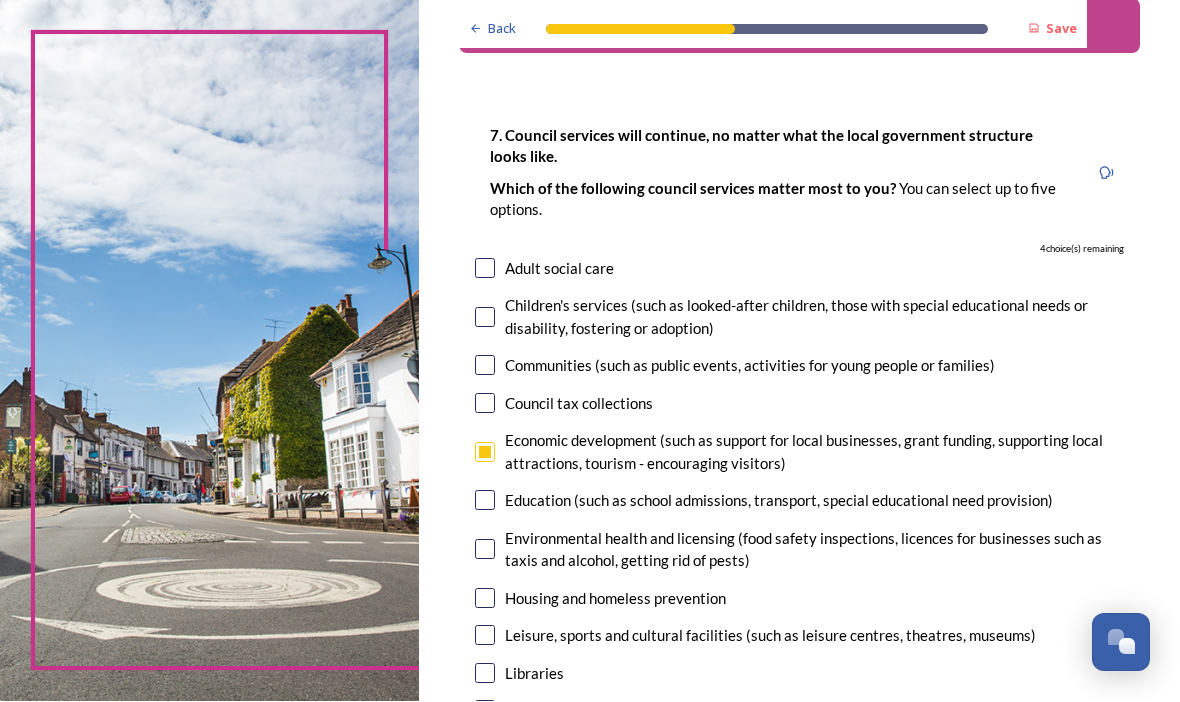click at bounding box center [485, 366] 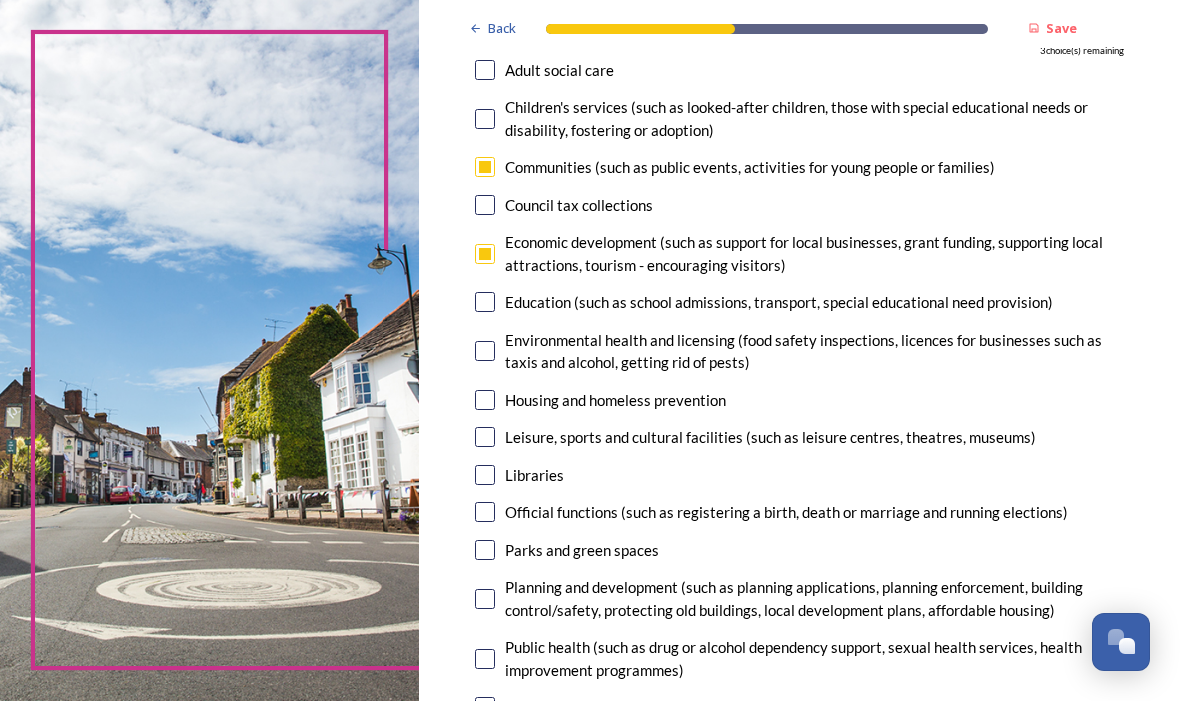 scroll, scrollTop: 269, scrollLeft: 0, axis: vertical 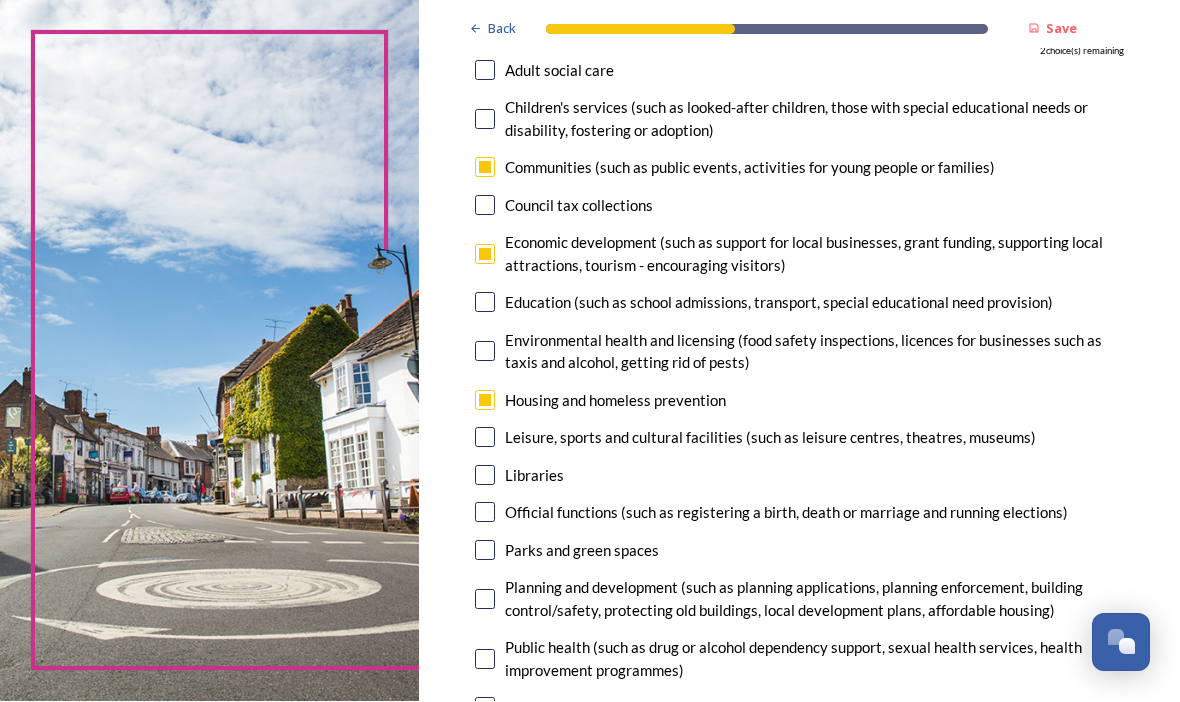 click at bounding box center (485, 551) 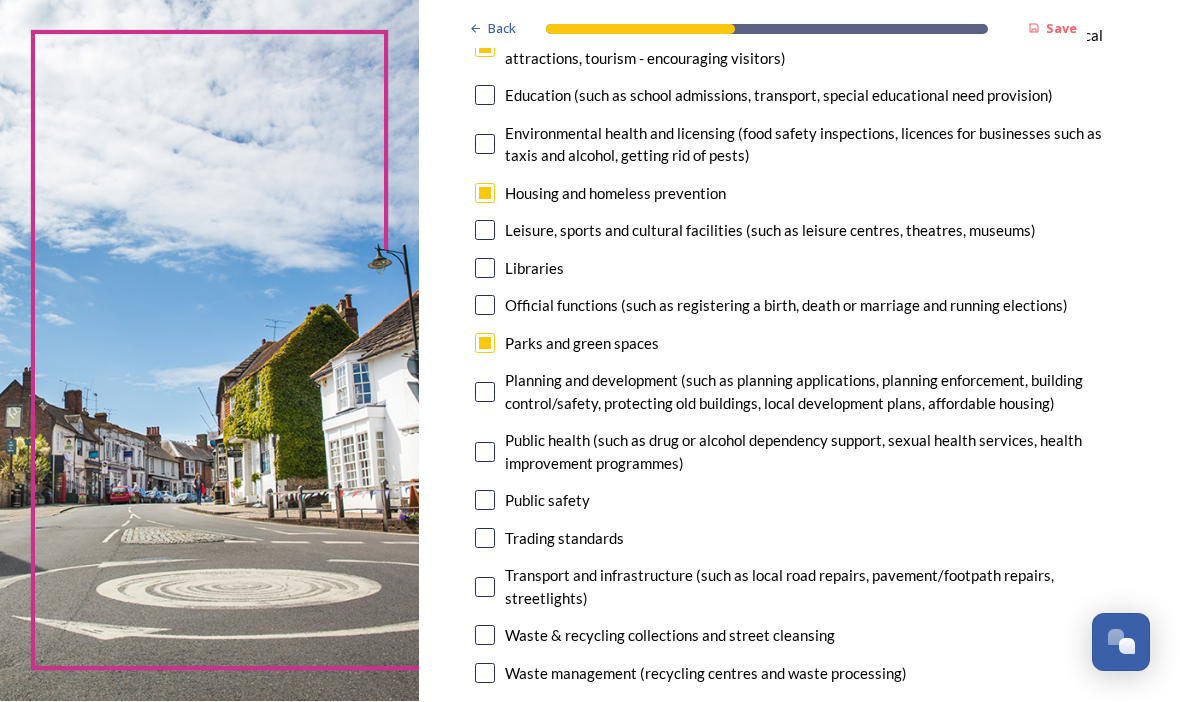 scroll, scrollTop: 476, scrollLeft: 0, axis: vertical 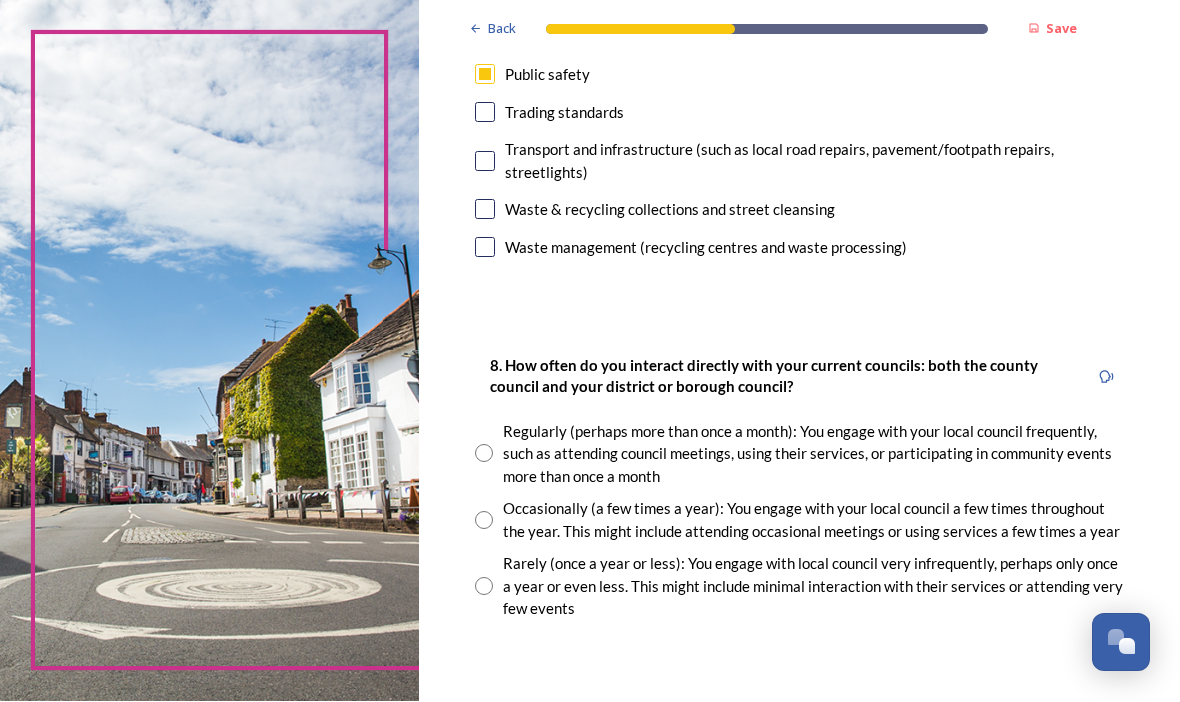click on "Occasionally (a few times a year): You engage with your local council a few times throughout the year. This might include attending occasional meetings or using services a few times a year" at bounding box center (799, 520) 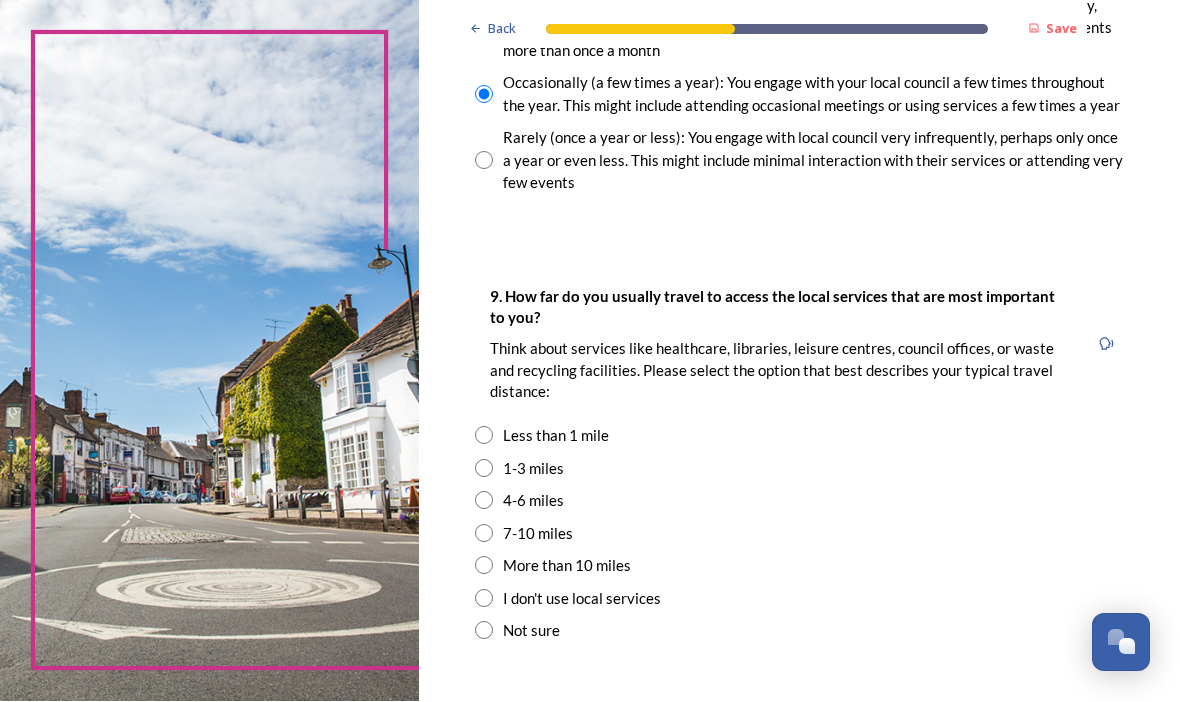 scroll, scrollTop: 1328, scrollLeft: 0, axis: vertical 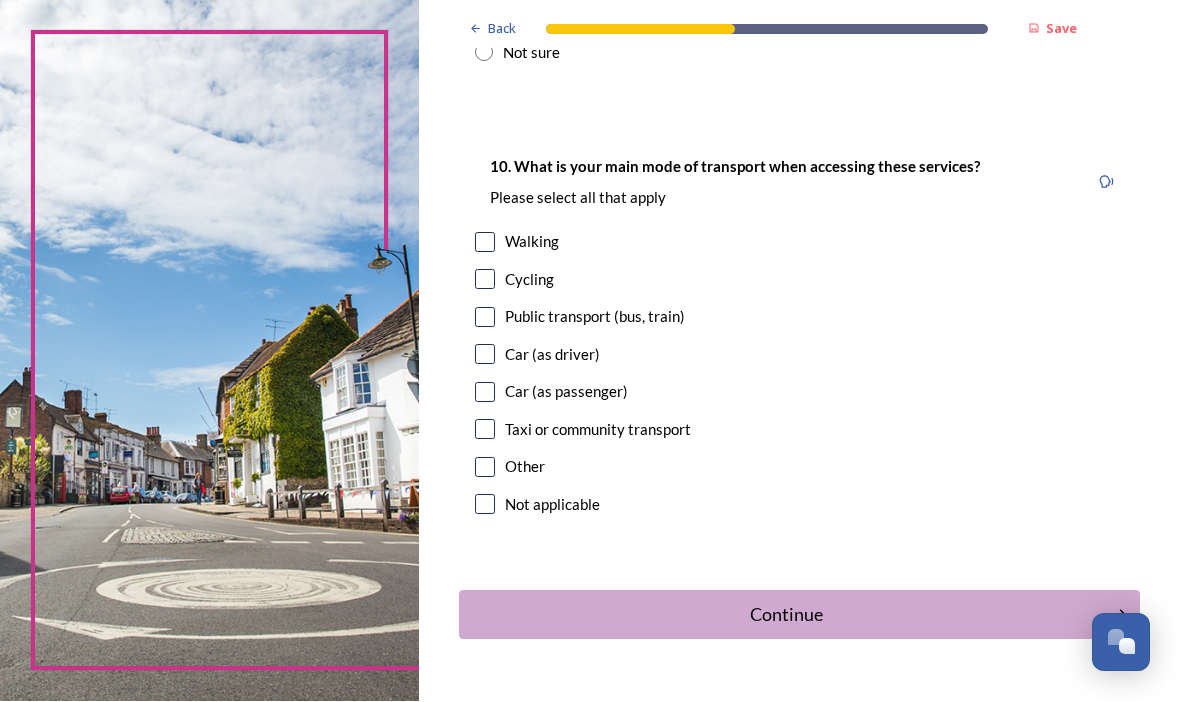 click on "10. What is your main mode of transport when accessing these services?  Please select all that apply Walking Cycling Public transport (bus, train) Car (as driver) Car (as passenger) Taxi or community transport Other Not applicable" at bounding box center [799, 338] 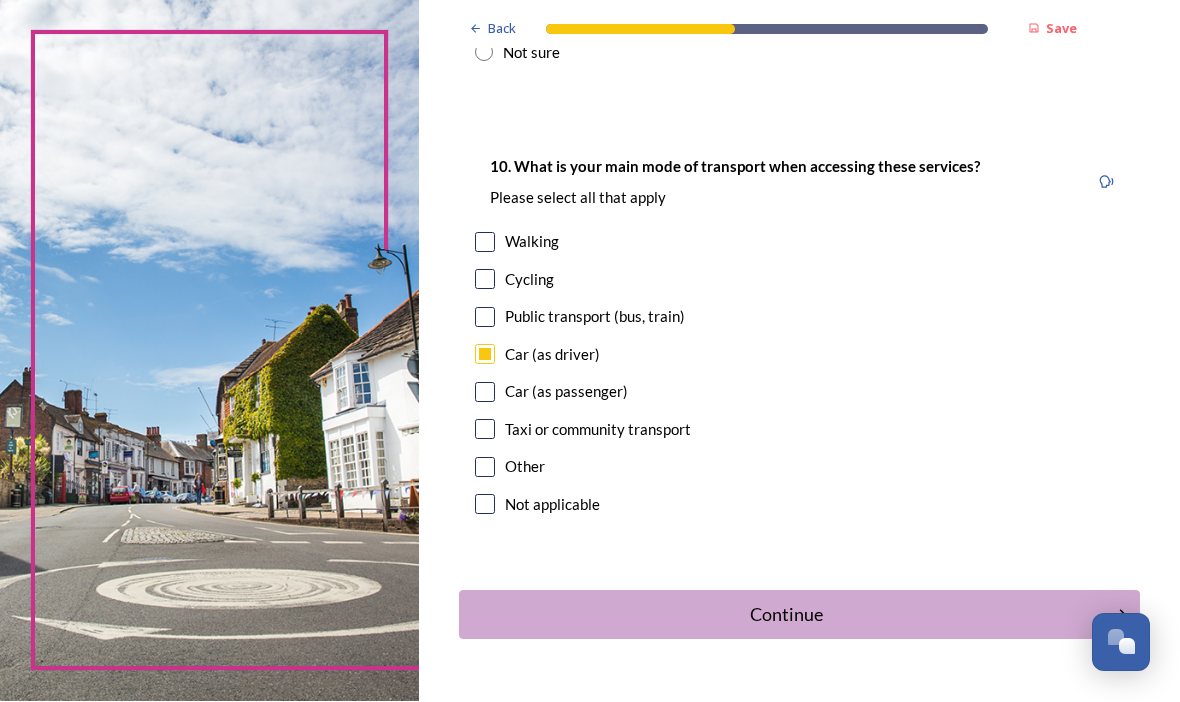 click at bounding box center [485, 243] 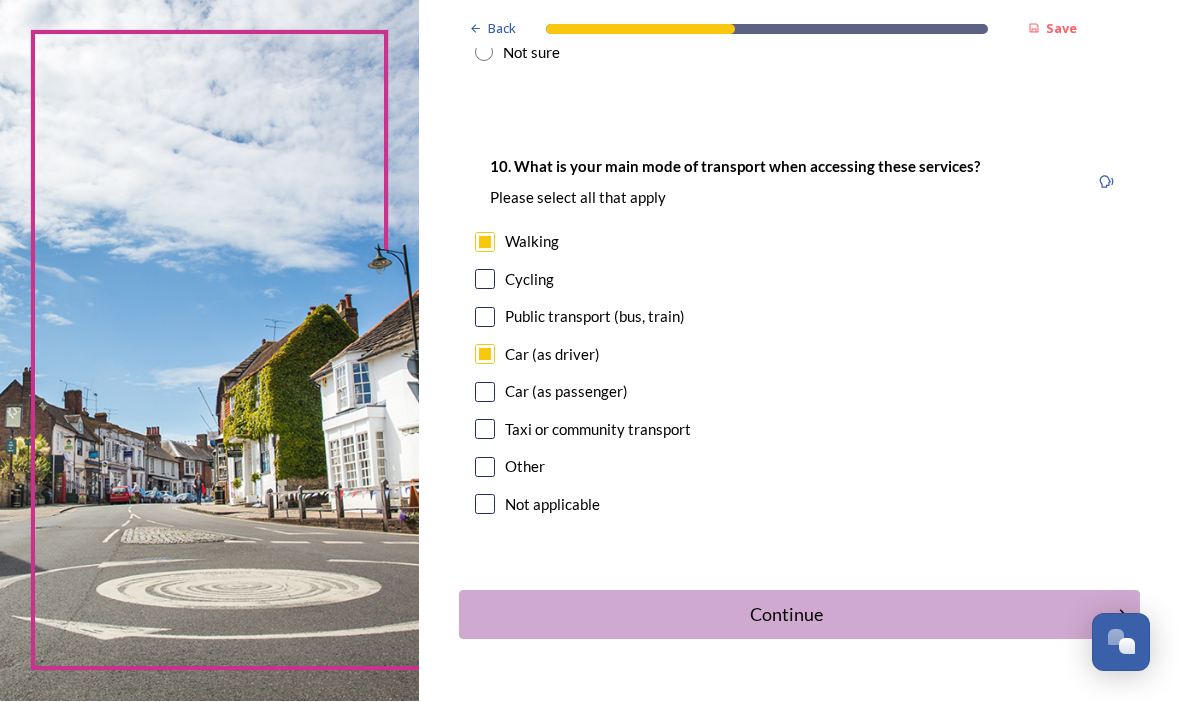 click at bounding box center (485, 318) 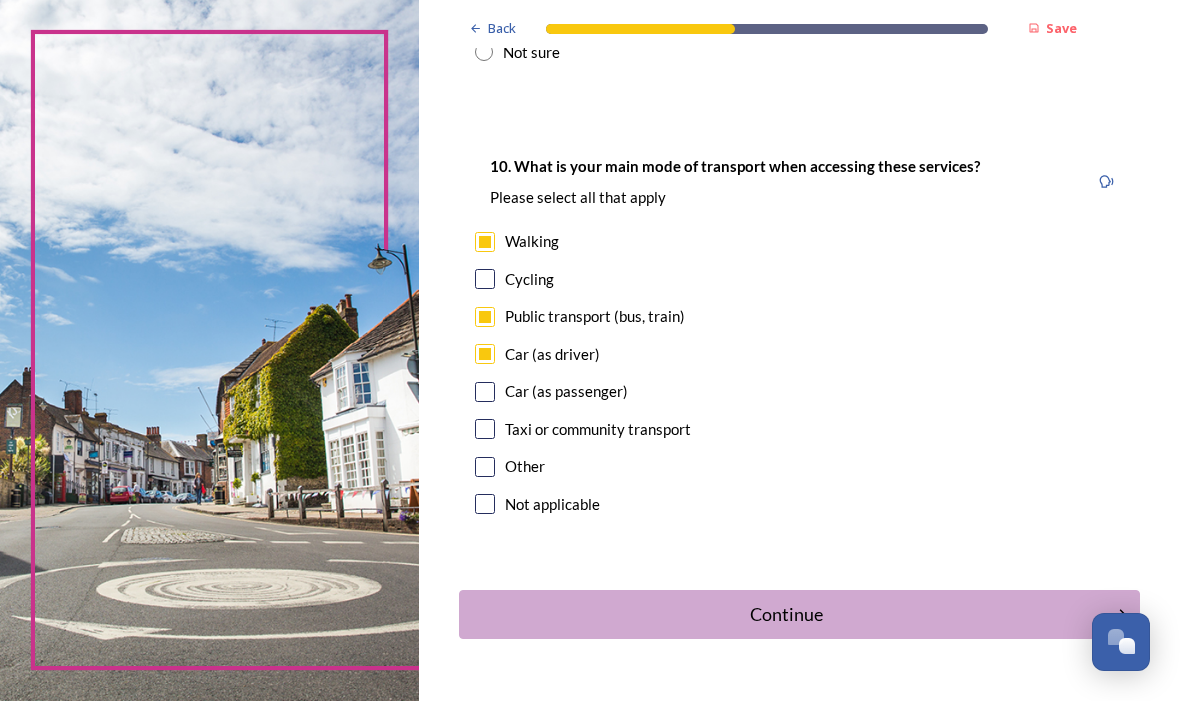 click on "Continue" at bounding box center (785, 615) 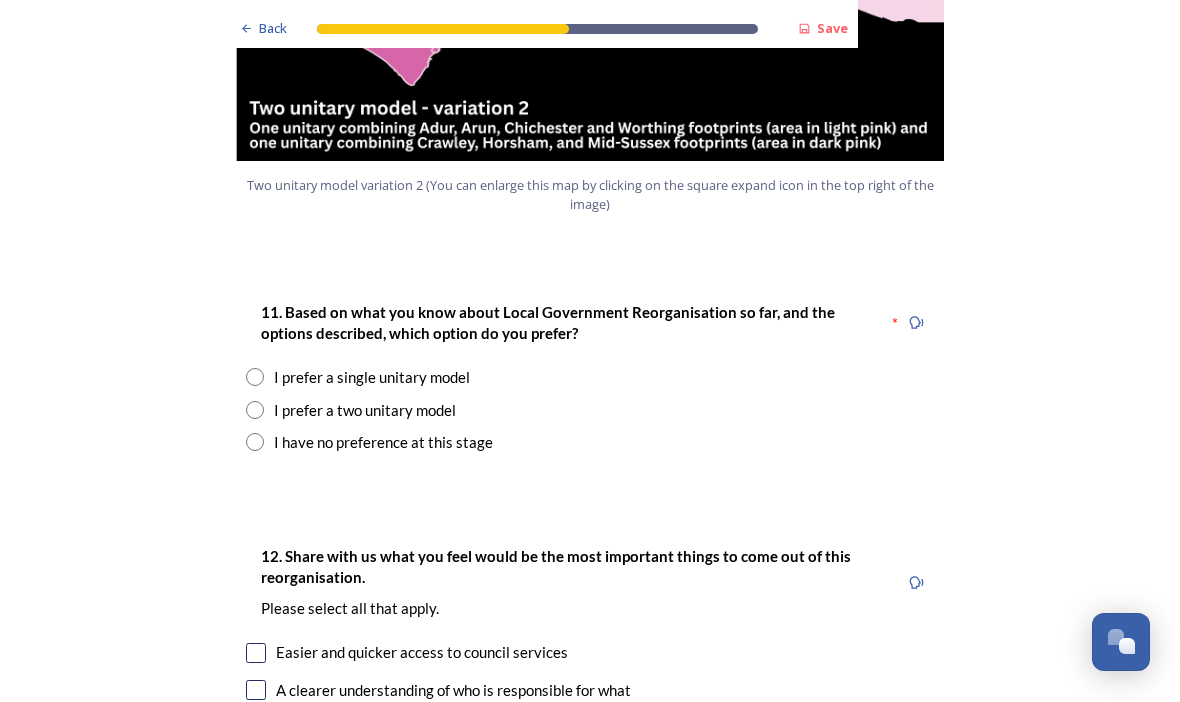scroll, scrollTop: 2497, scrollLeft: 0, axis: vertical 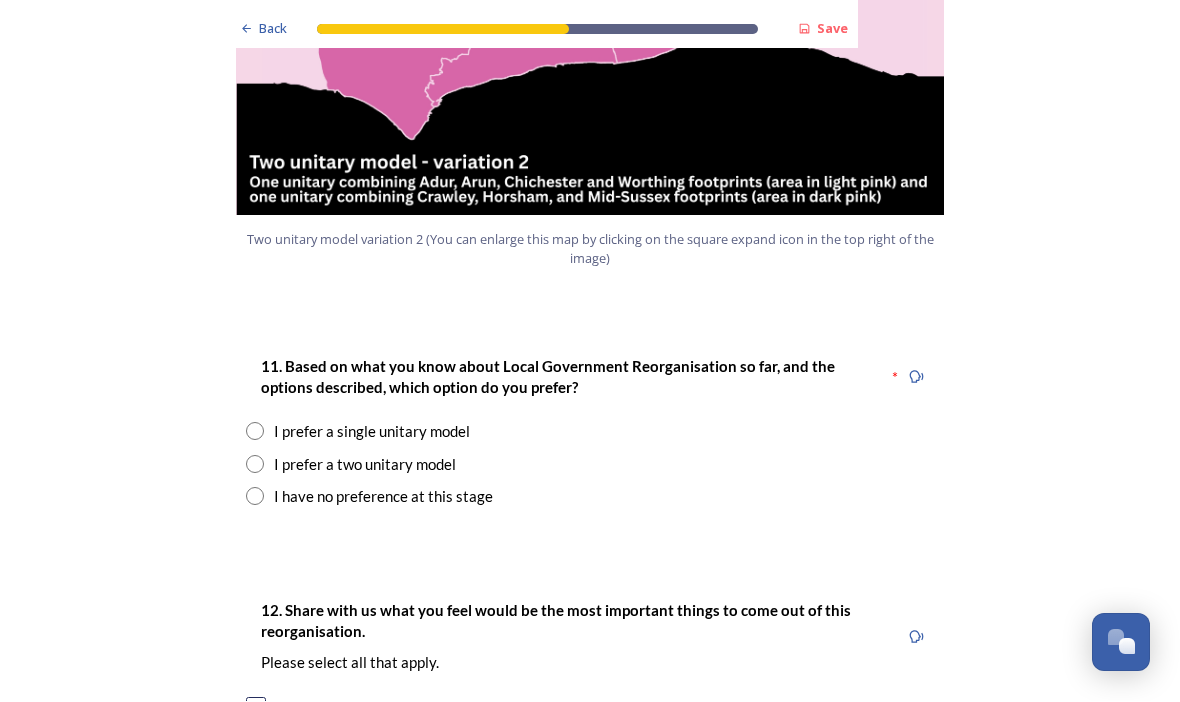 click at bounding box center (255, 497) 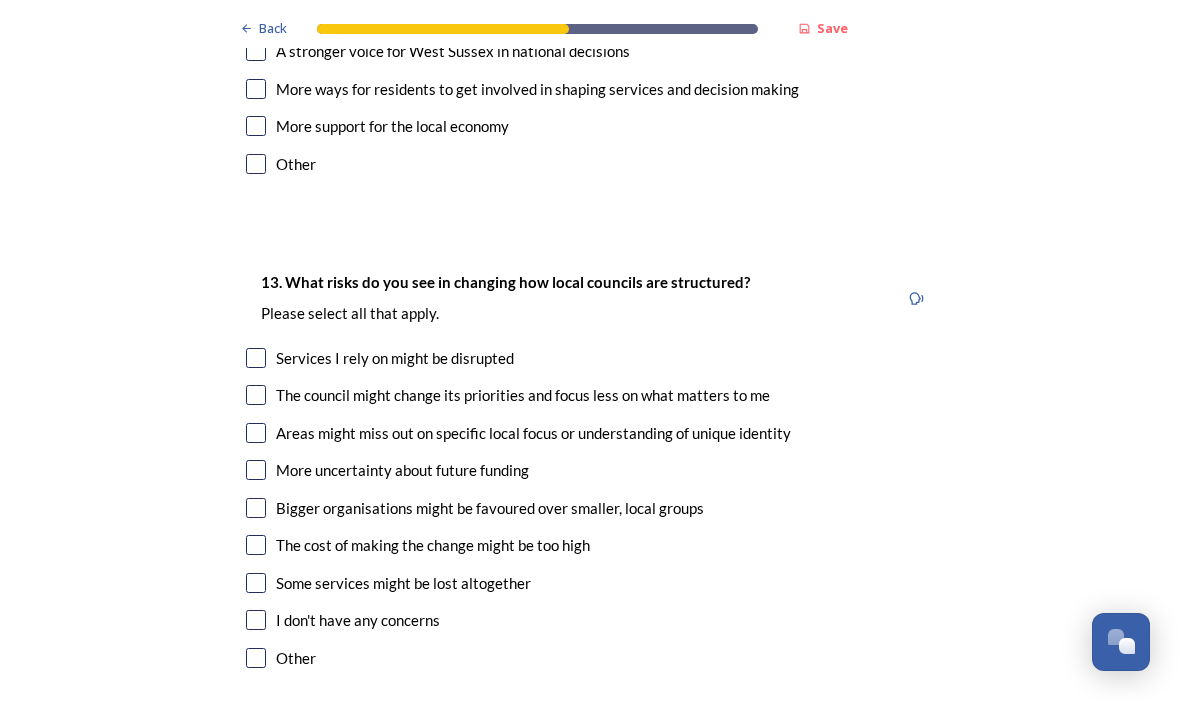 scroll, scrollTop: 3792, scrollLeft: 0, axis: vertical 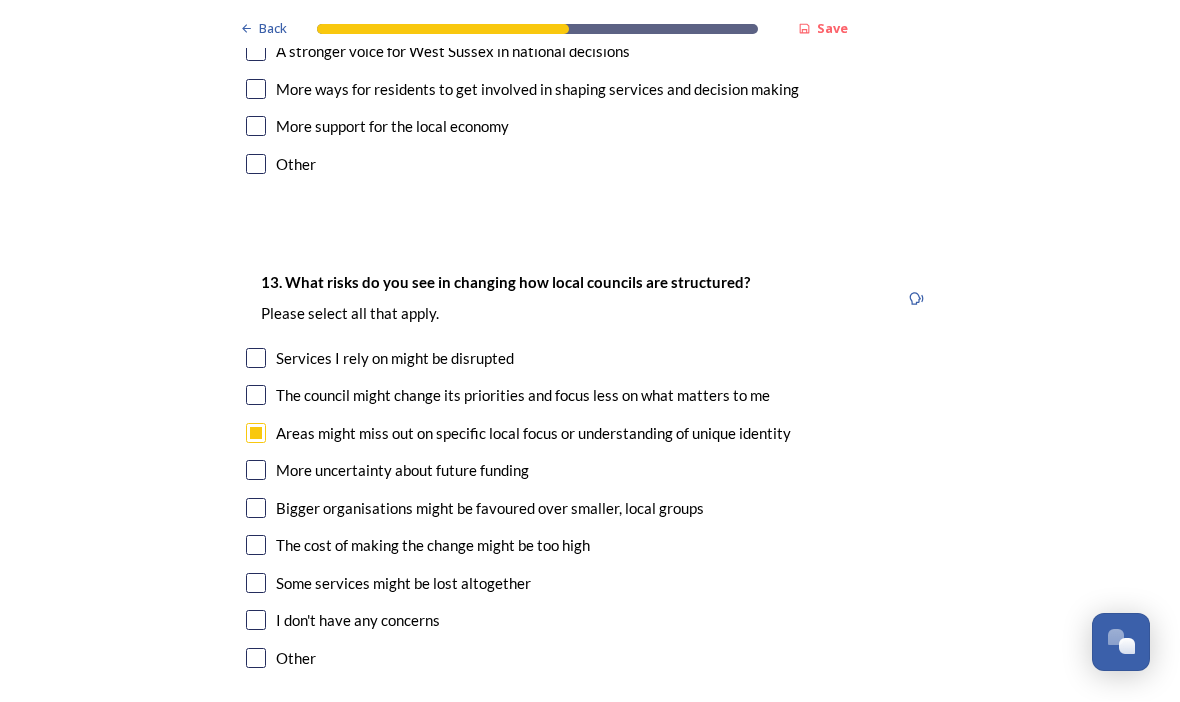 checkbox on "true" 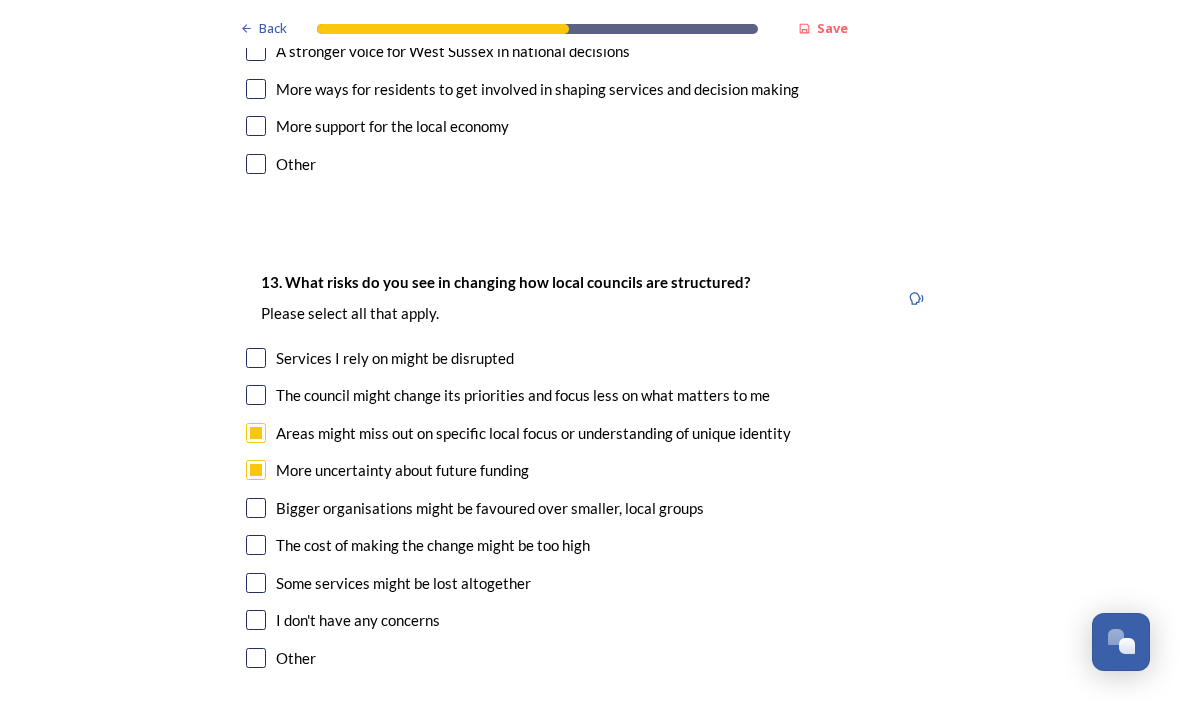 click on "Some services might be lost altogether" at bounding box center (590, 584) 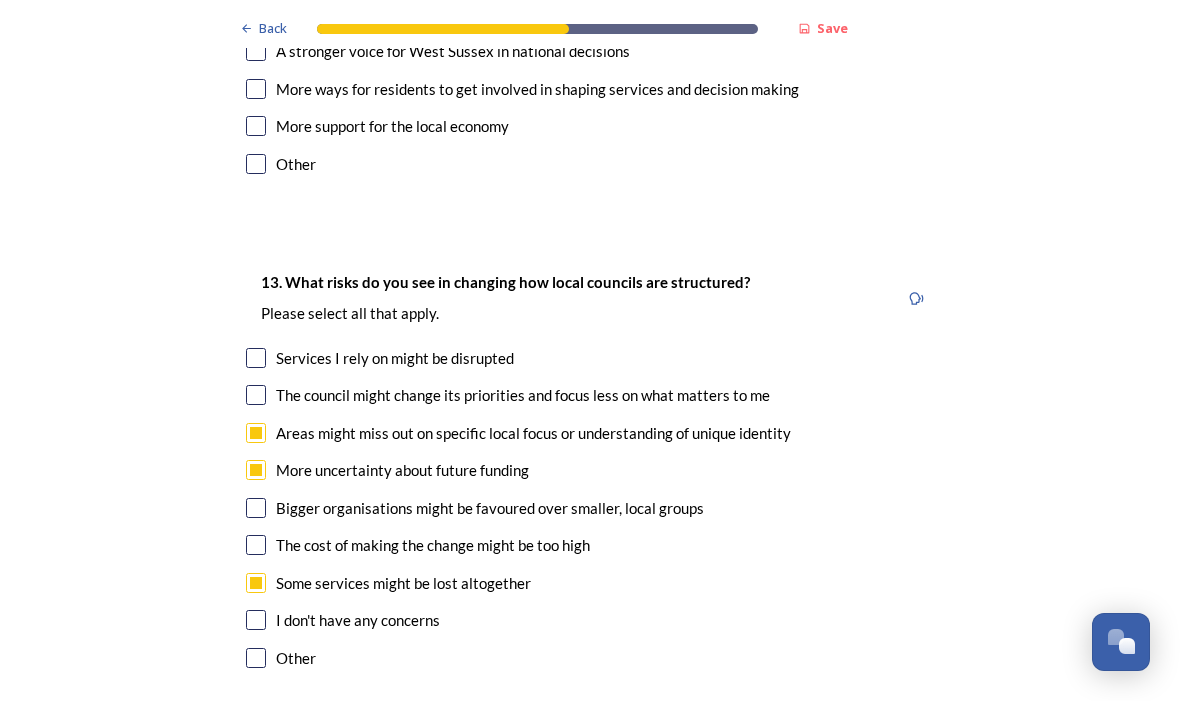 checkbox on "true" 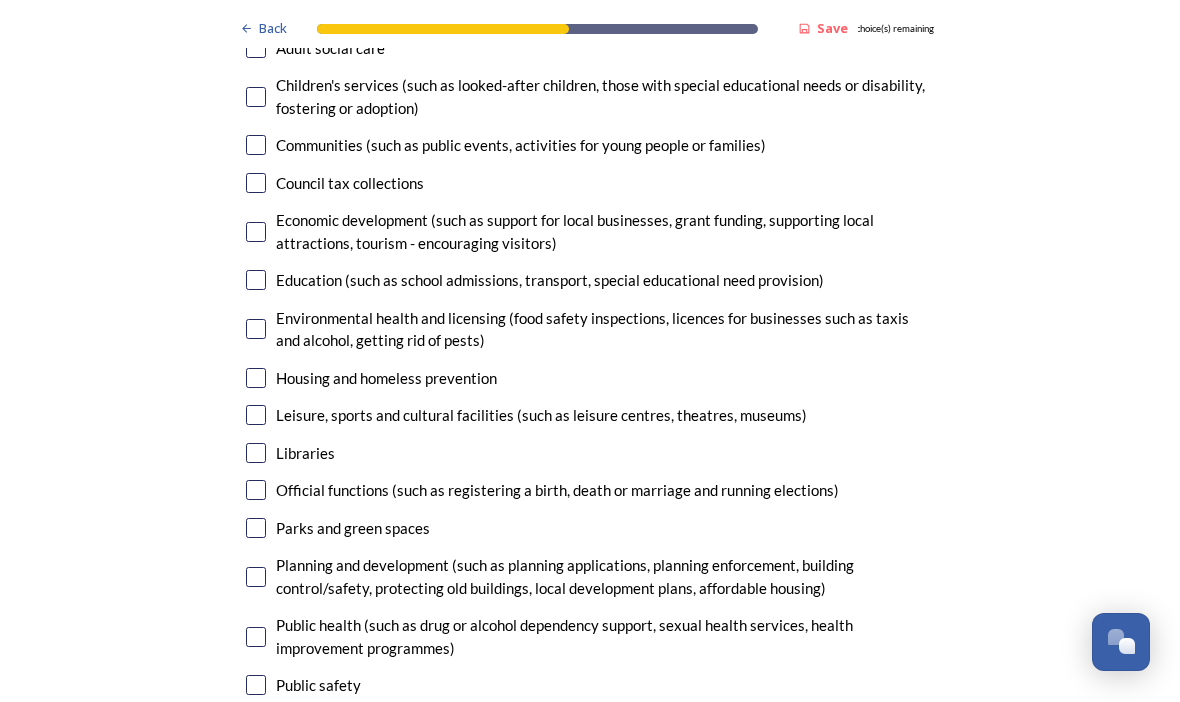 scroll, scrollTop: 4646, scrollLeft: 0, axis: vertical 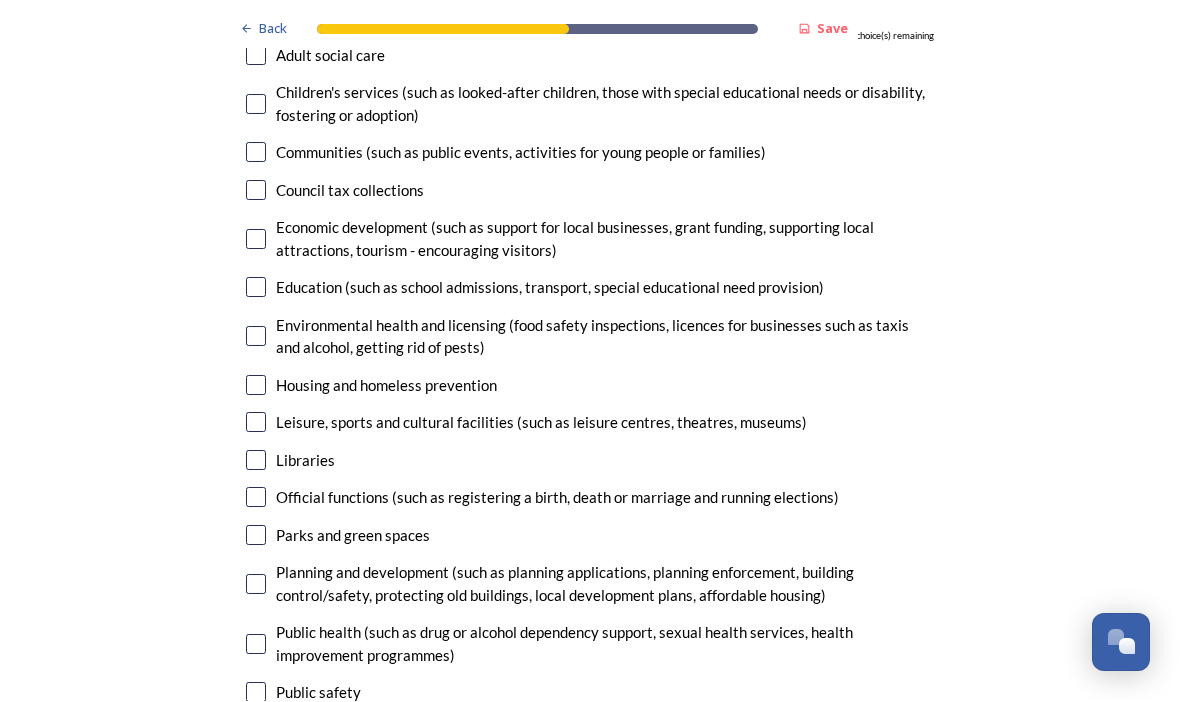 click on "Transport and infrastructure (such as local road repairs, pavement/footpath repairs, streetlights)" at bounding box center [590, 768] 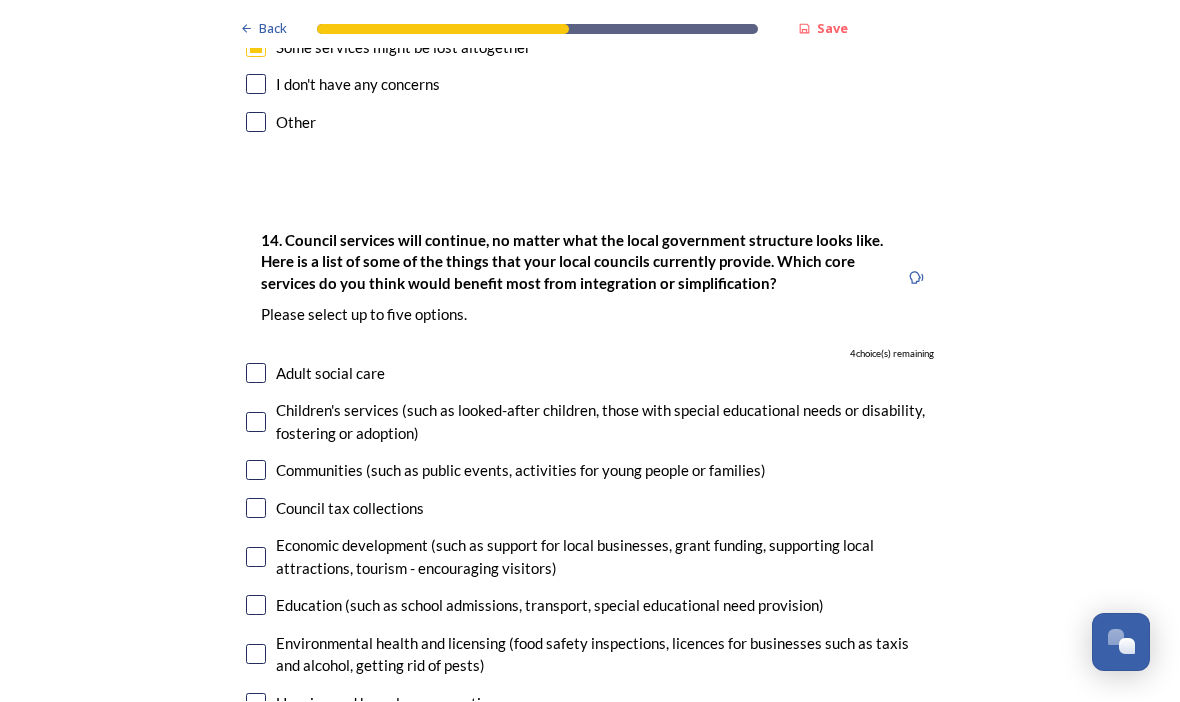 scroll, scrollTop: 4328, scrollLeft: 0, axis: vertical 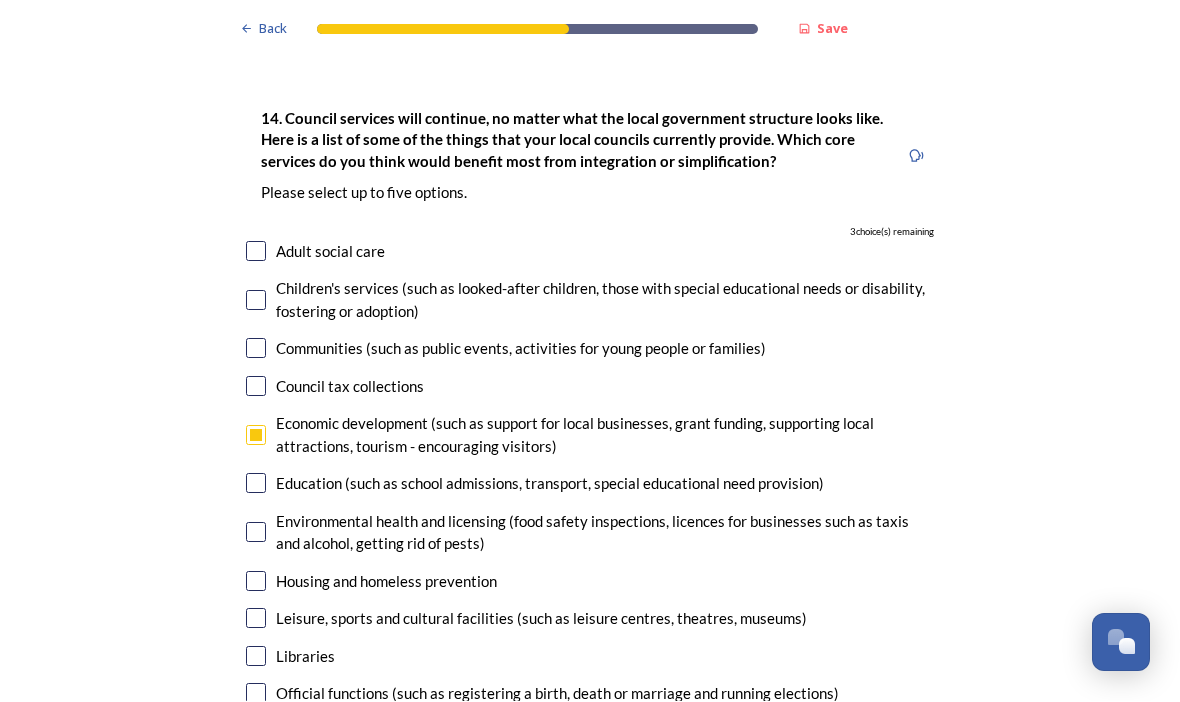 click on "Environmental health and licensing (food safety inspections, licences for businesses such as taxis and alcohol, getting rid of pests)" at bounding box center (590, 533) 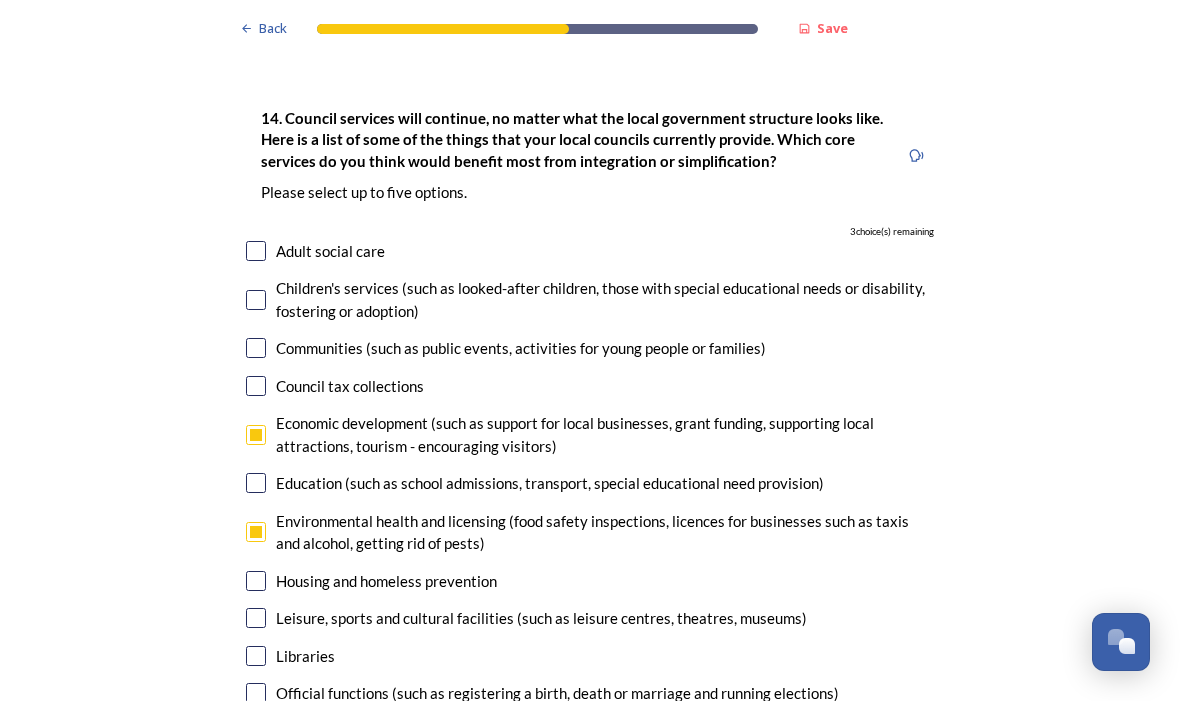 checkbox on "true" 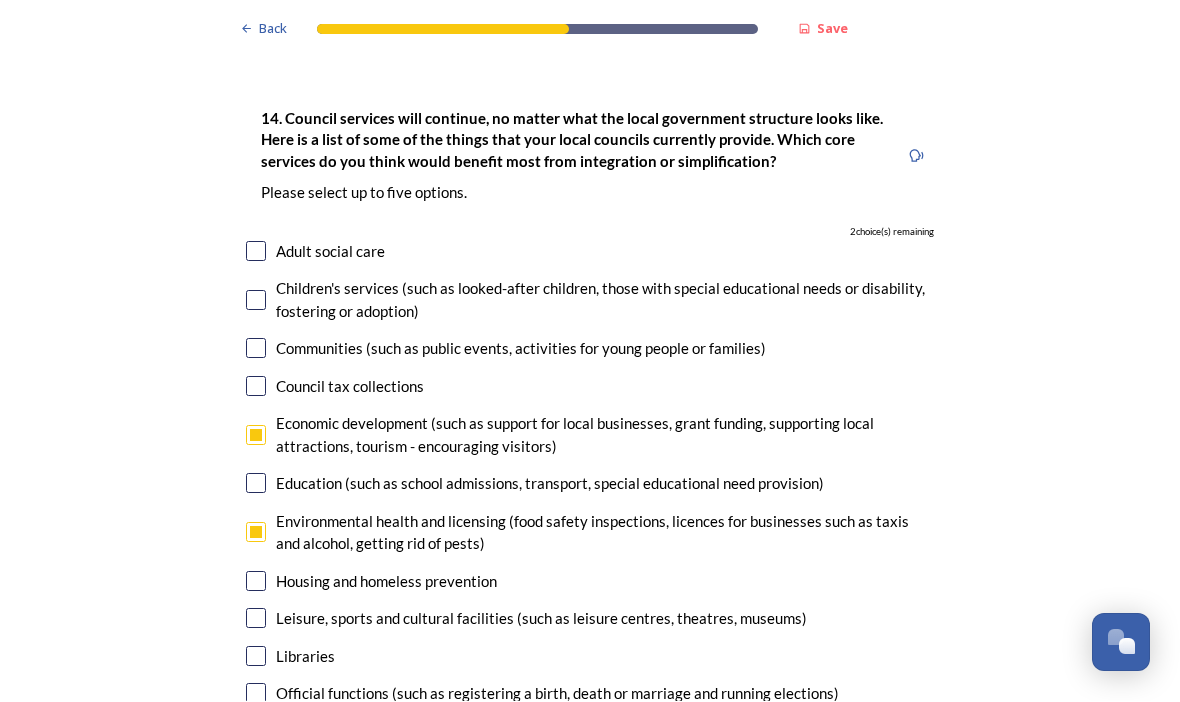 click at bounding box center [256, 582] 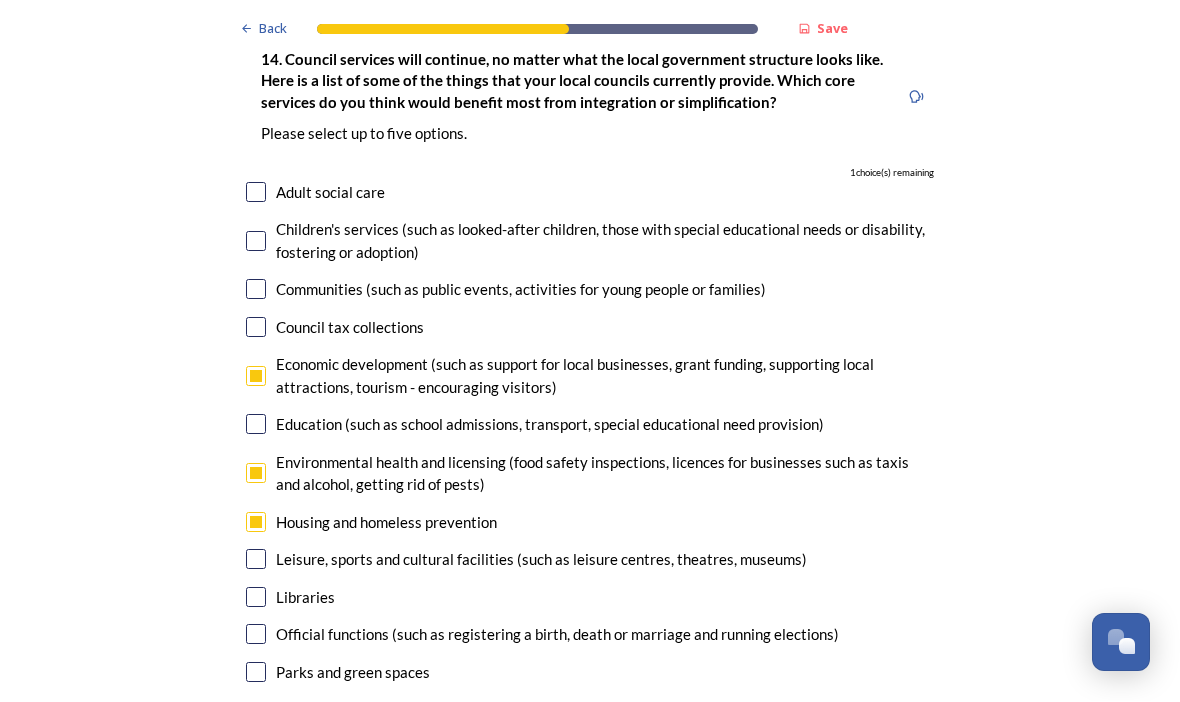 scroll, scrollTop: 4509, scrollLeft: 0, axis: vertical 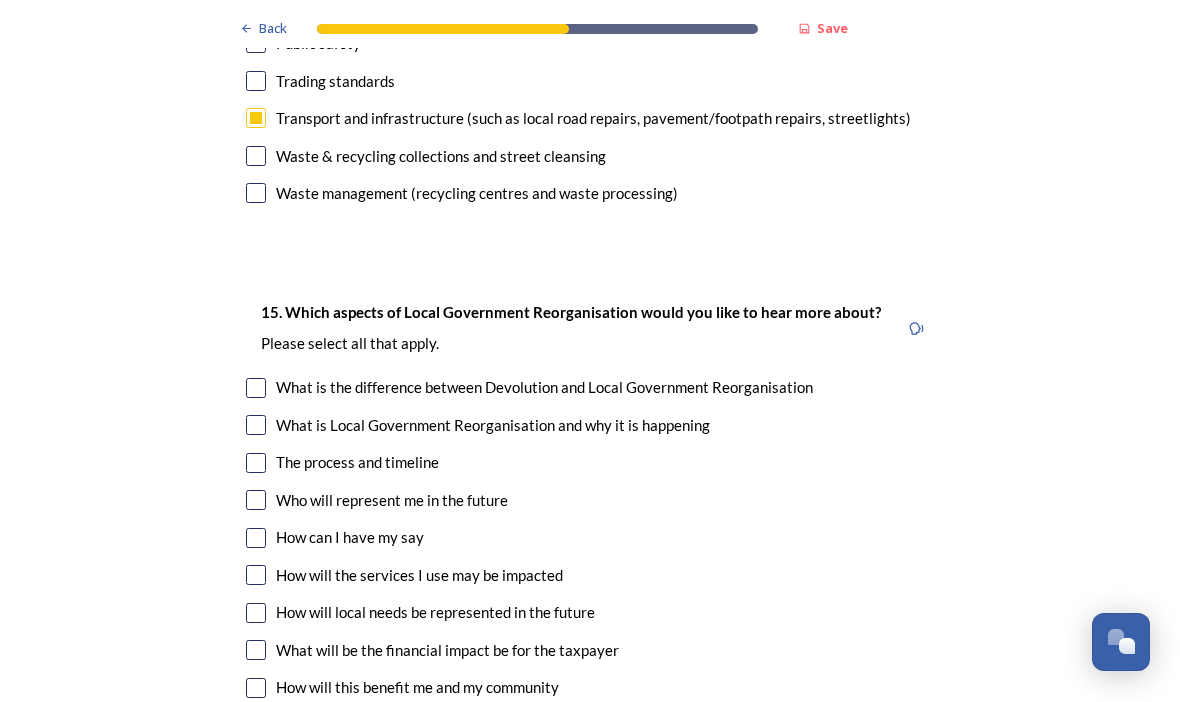 click on "What is Local Government Reorganisation and why it is happening" at bounding box center [590, 426] 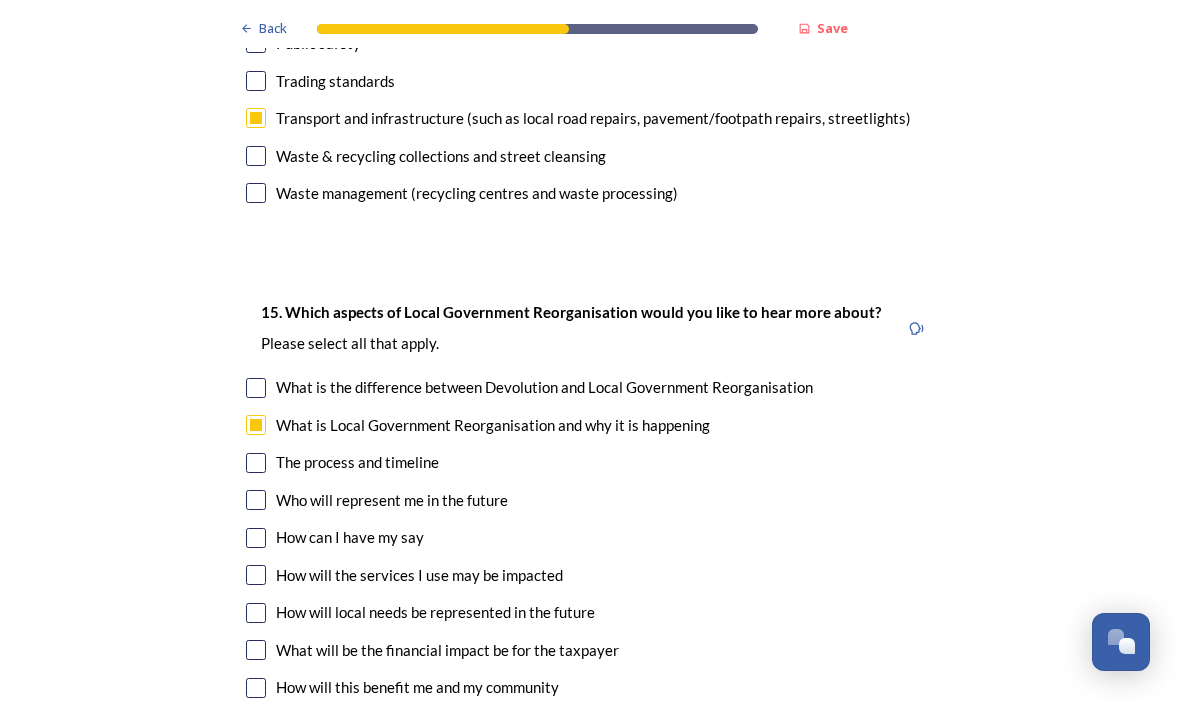 checkbox on "true" 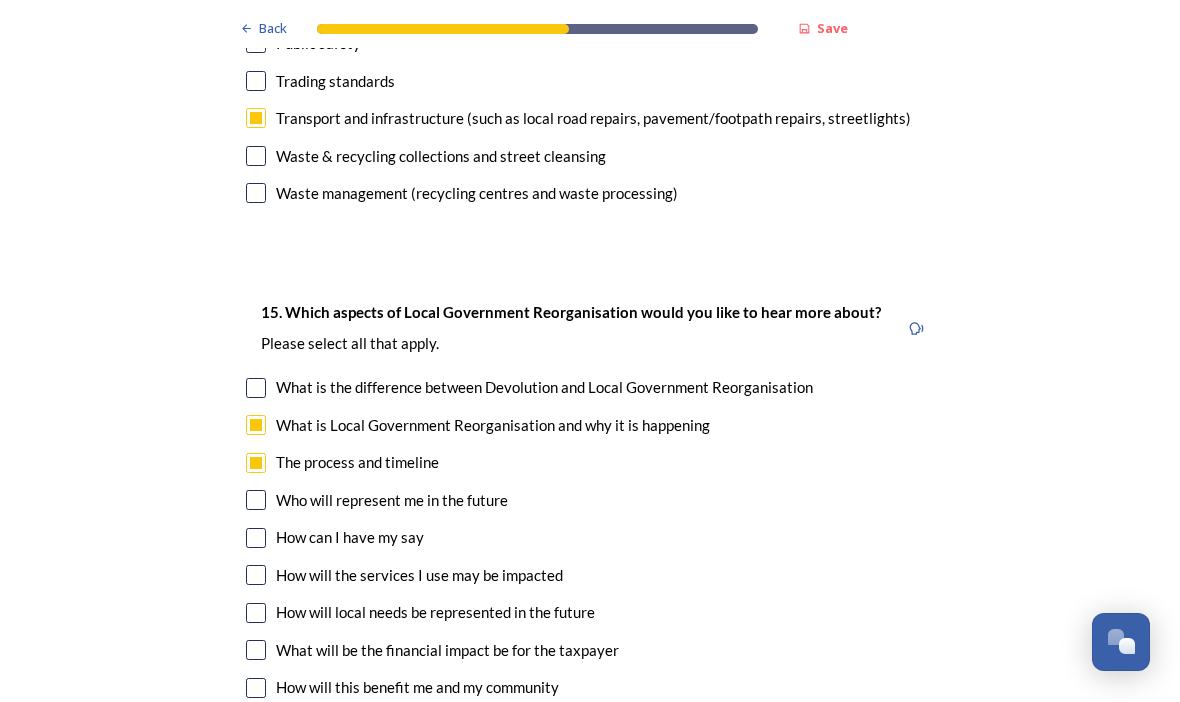 checkbox on "true" 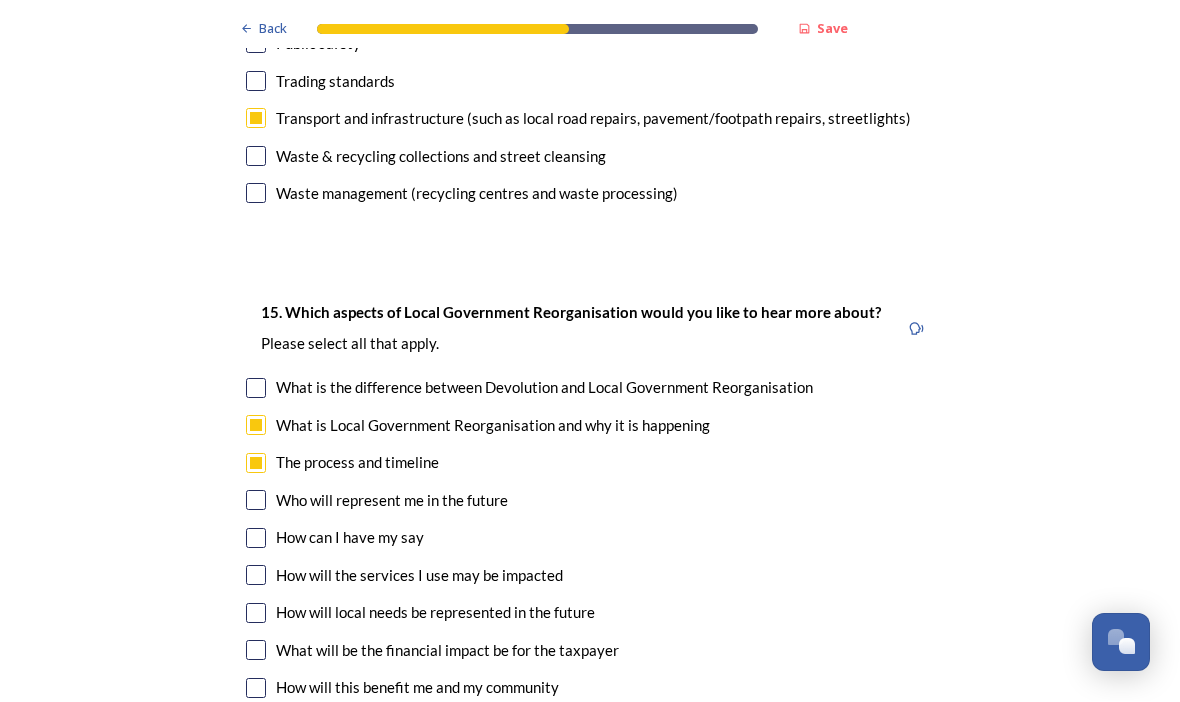 scroll, scrollTop: 5295, scrollLeft: 0, axis: vertical 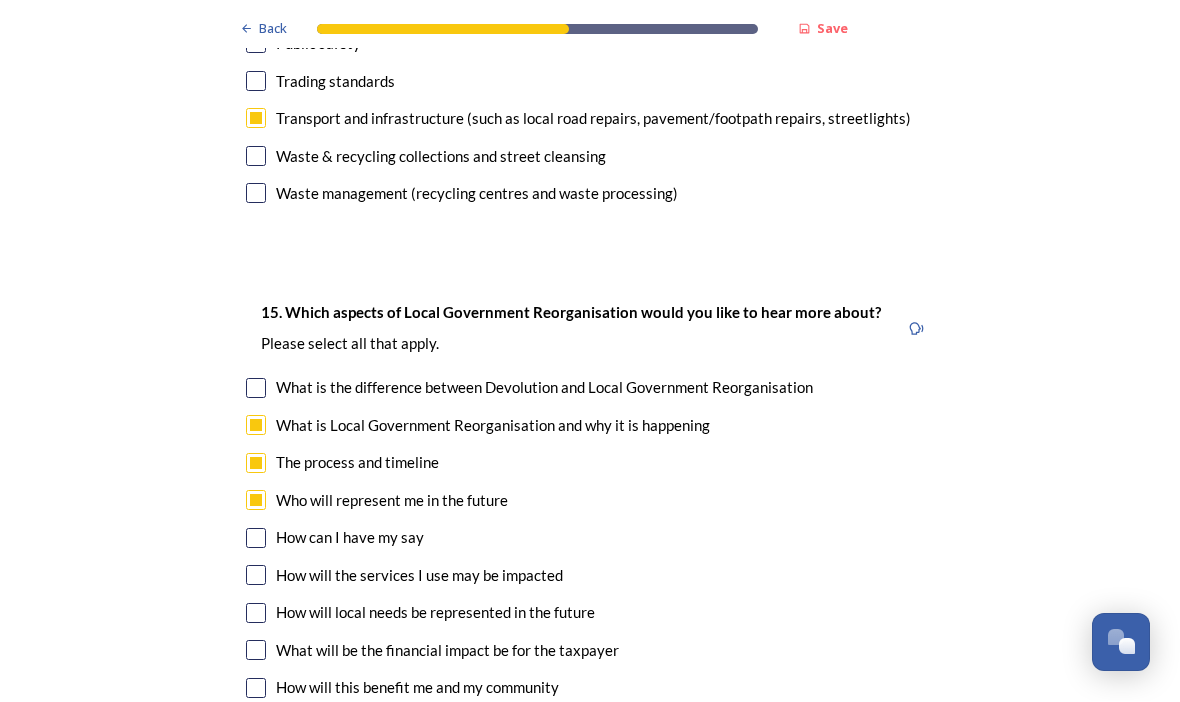 click at bounding box center [256, 576] 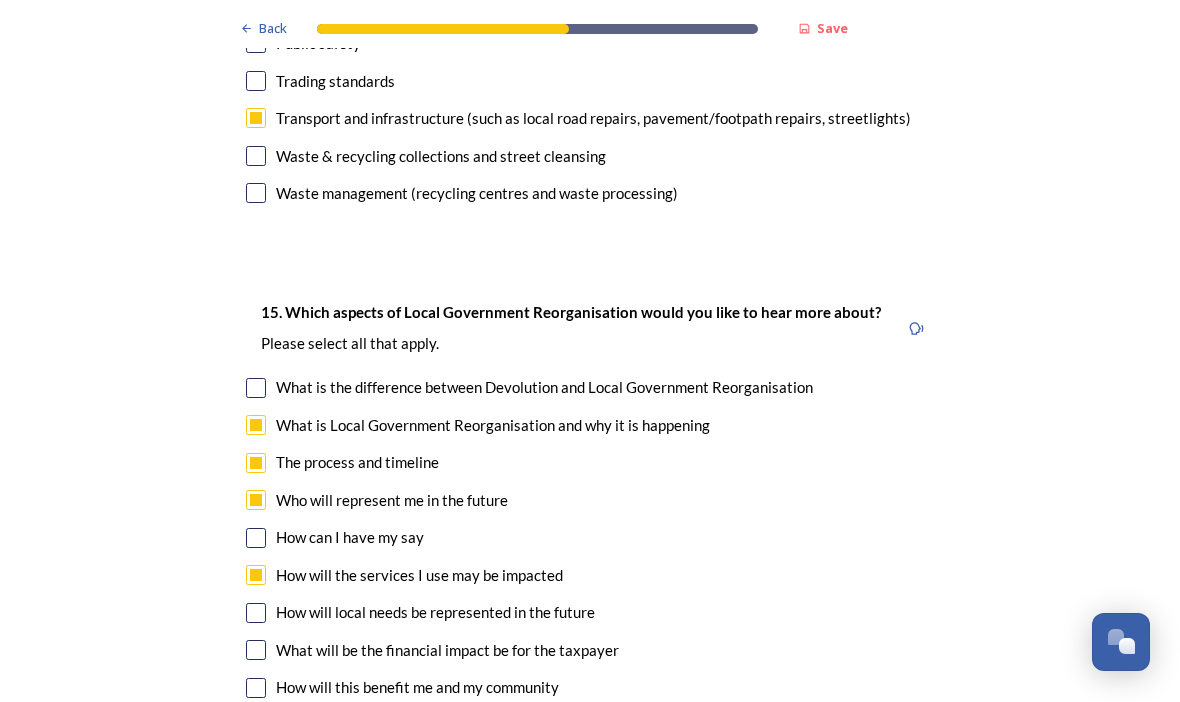 click at bounding box center [256, 614] 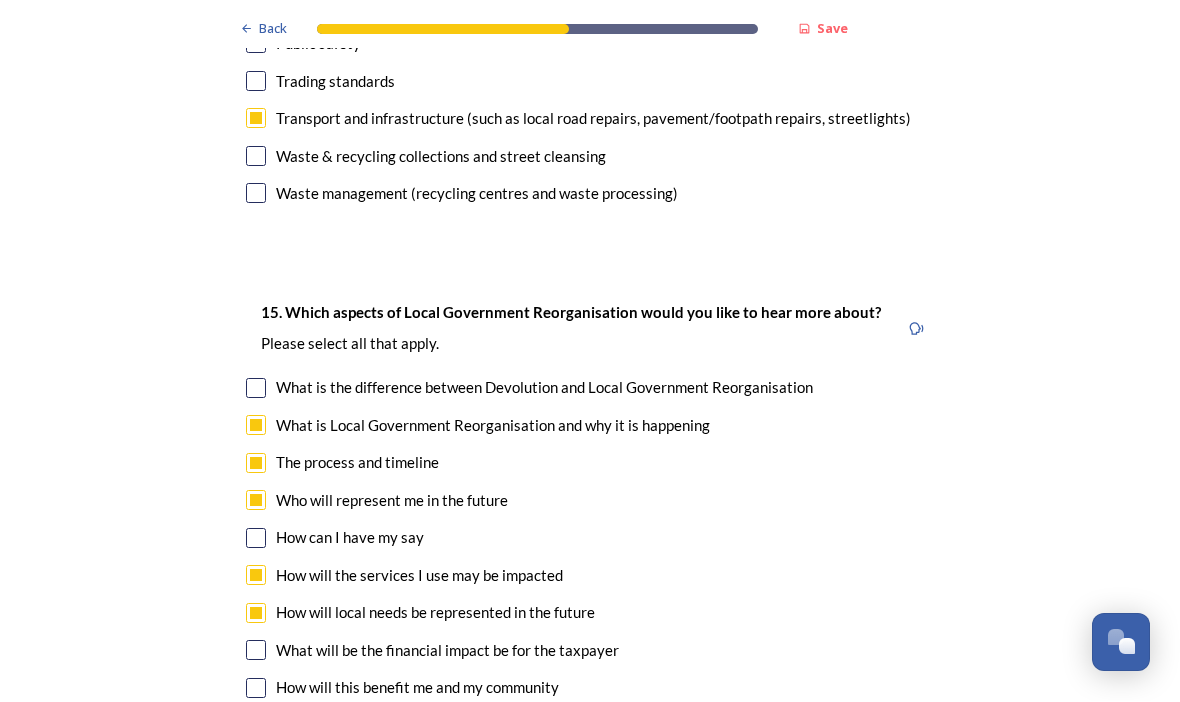 click at bounding box center [256, 614] 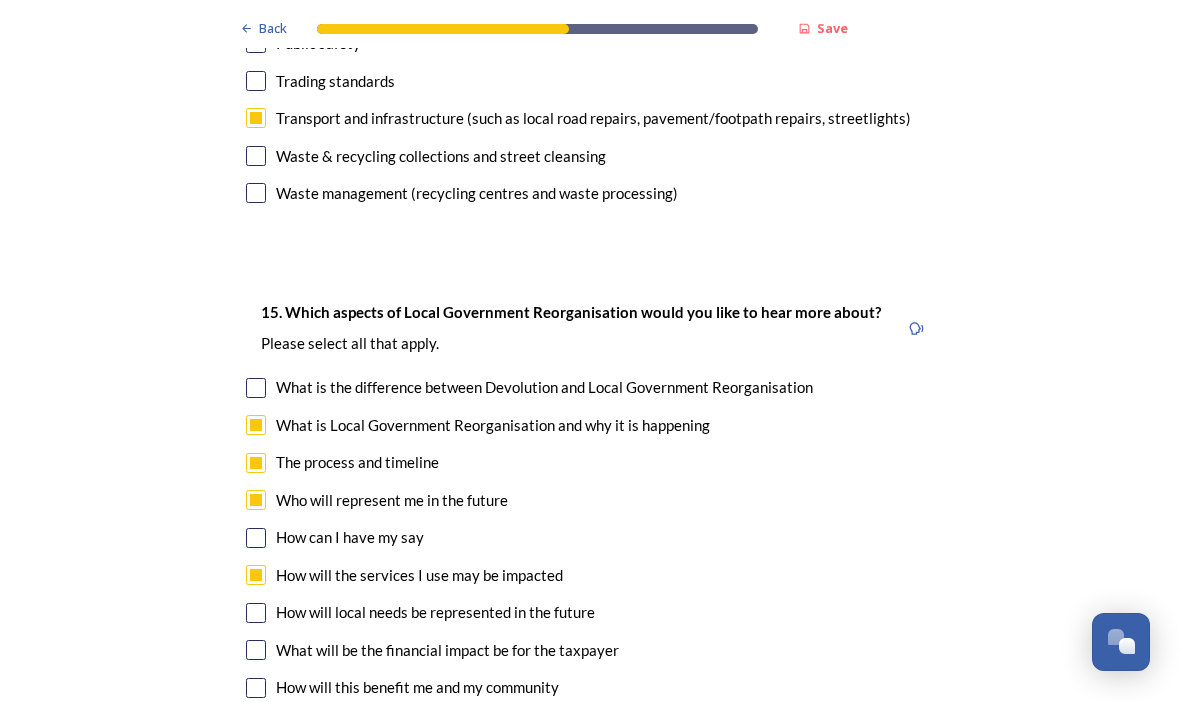 click at bounding box center (256, 614) 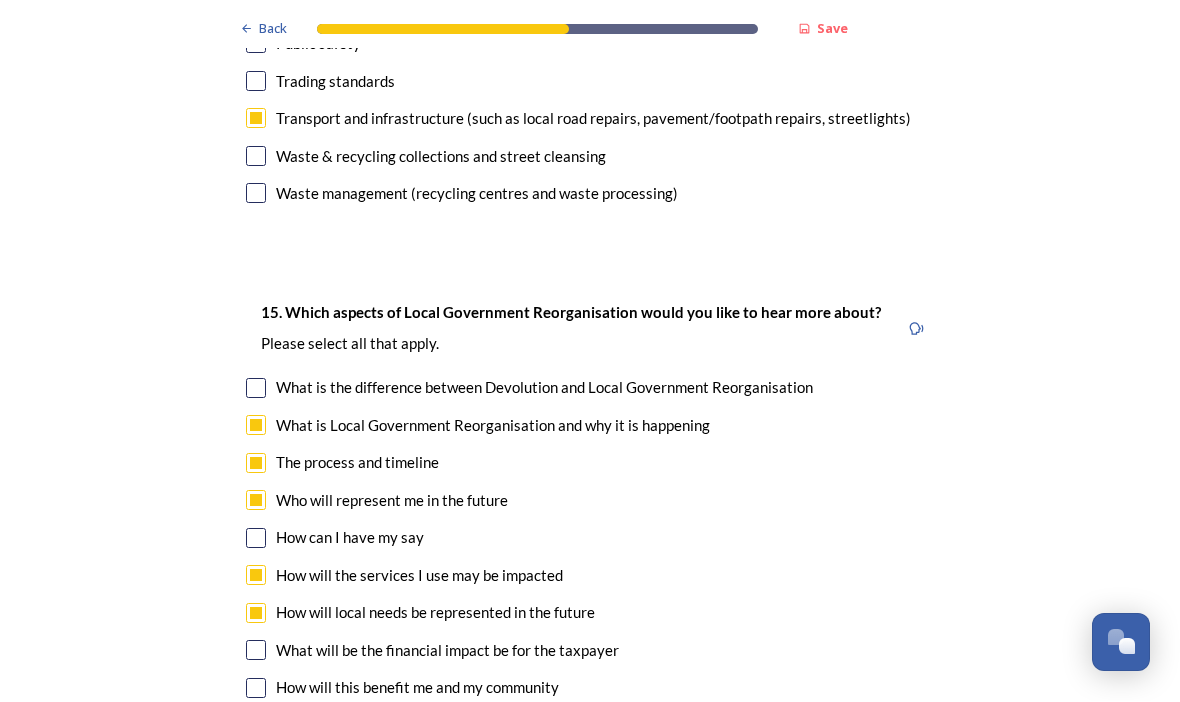 scroll, scrollTop: 5295, scrollLeft: 0, axis: vertical 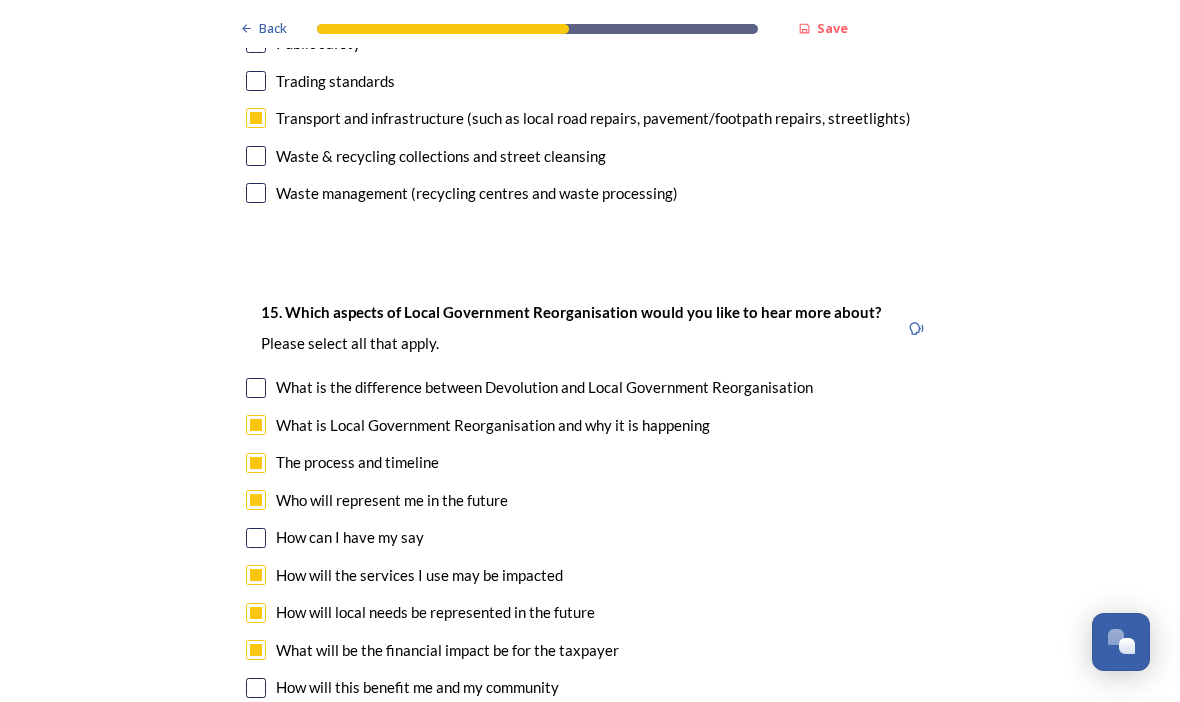 click at bounding box center (256, 689) 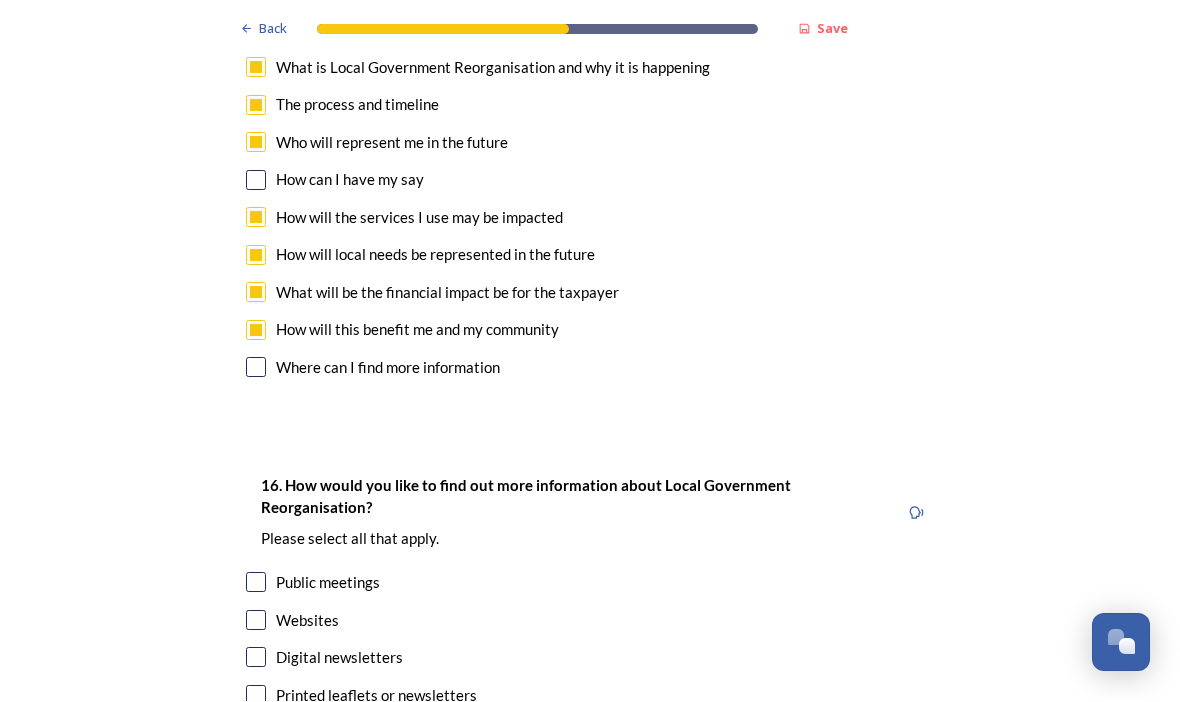 scroll, scrollTop: 5653, scrollLeft: 0, axis: vertical 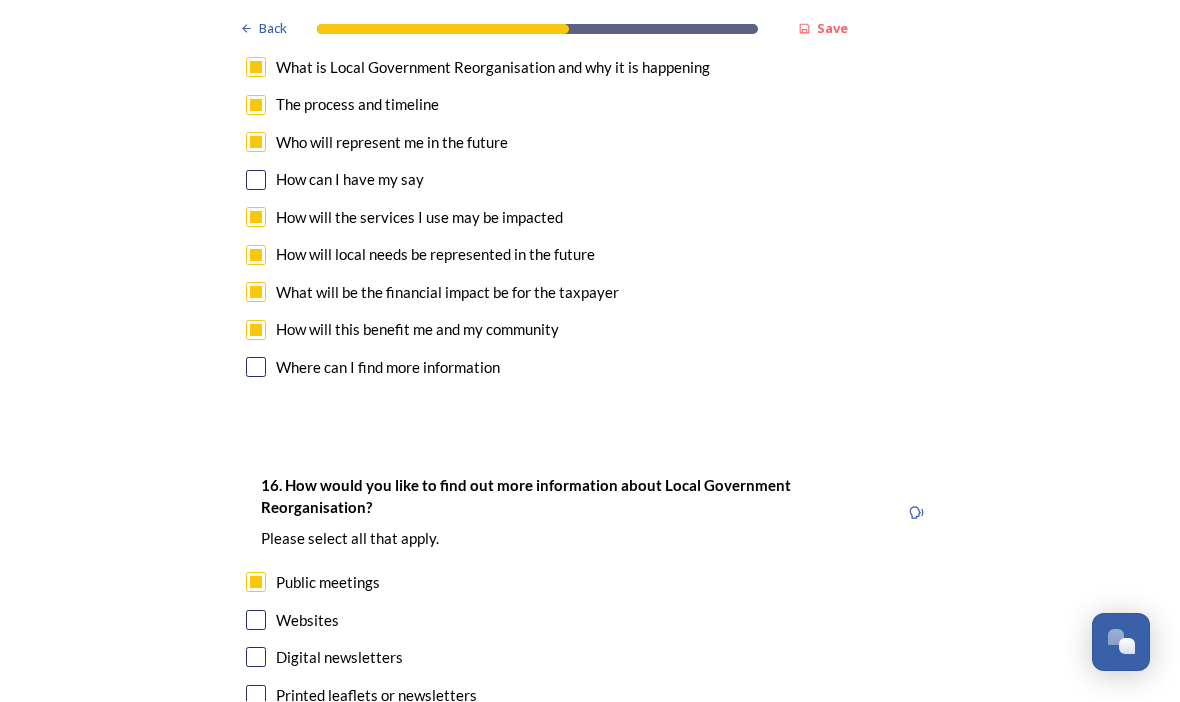 checkbox on "true" 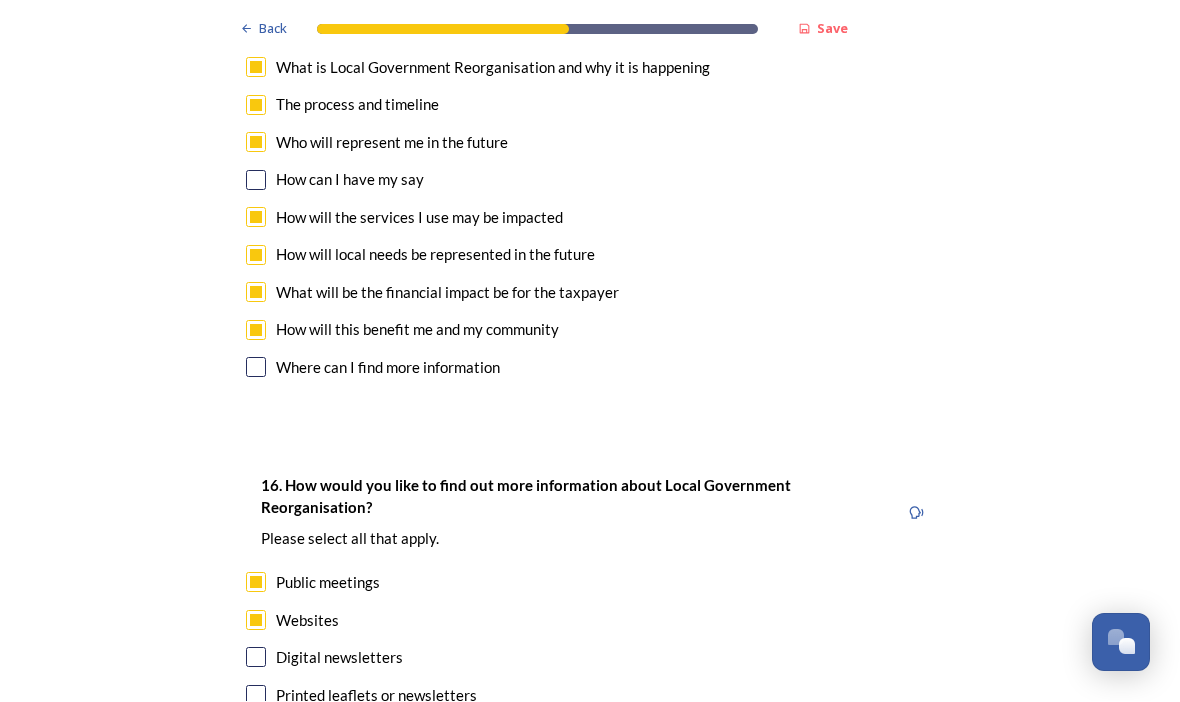click on "16. How would you like to find out more information about Local Government Reorganisation?  ﻿Please select all that apply. Public meetings Websites Digital newsletters Printed leaflets or newsletters Social media Other" at bounding box center [590, 630] 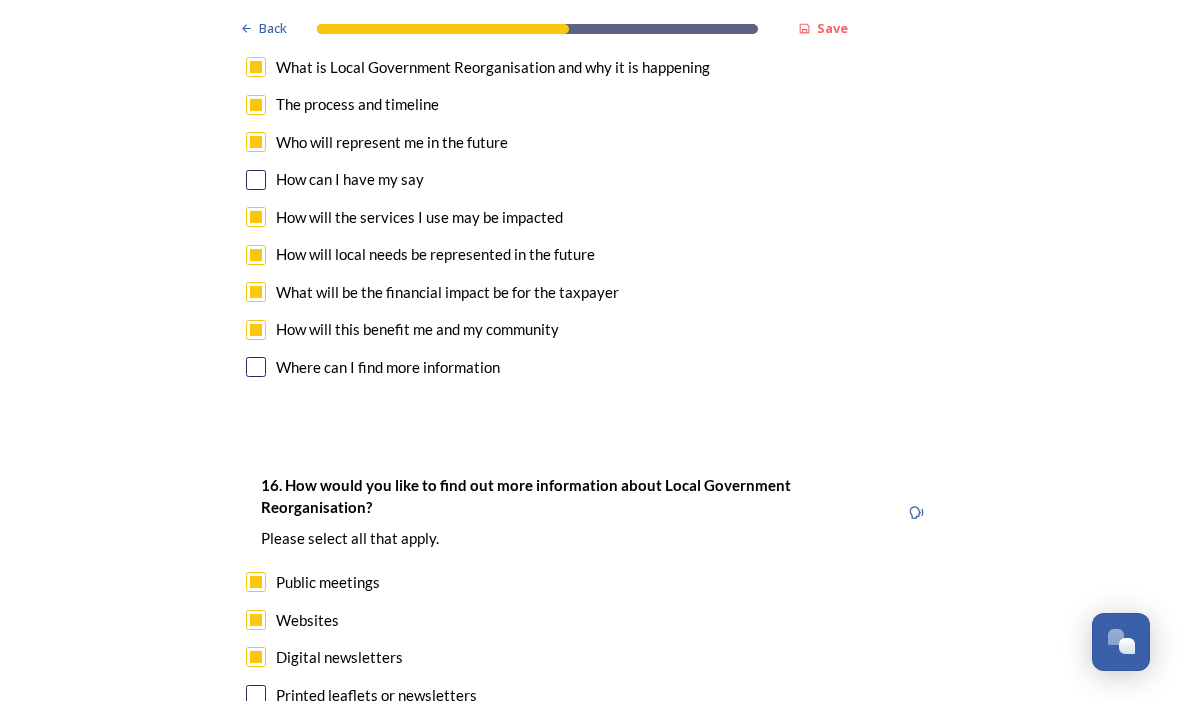 checkbox on "true" 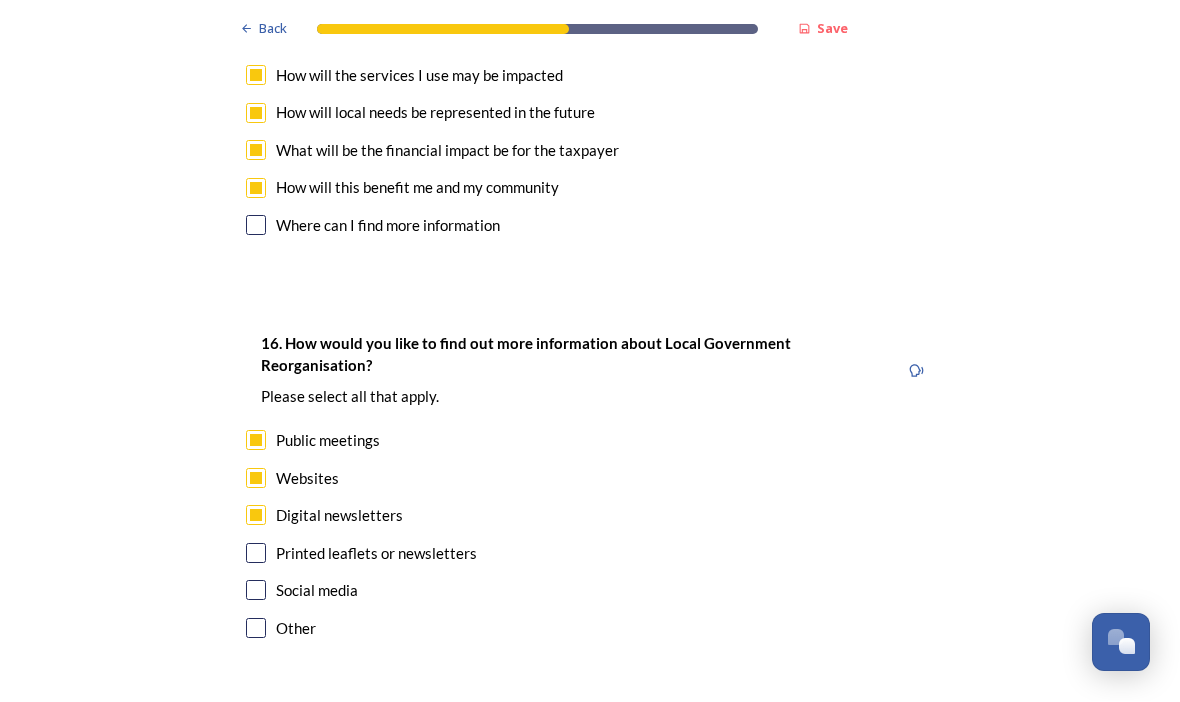 scroll, scrollTop: 5794, scrollLeft: 0, axis: vertical 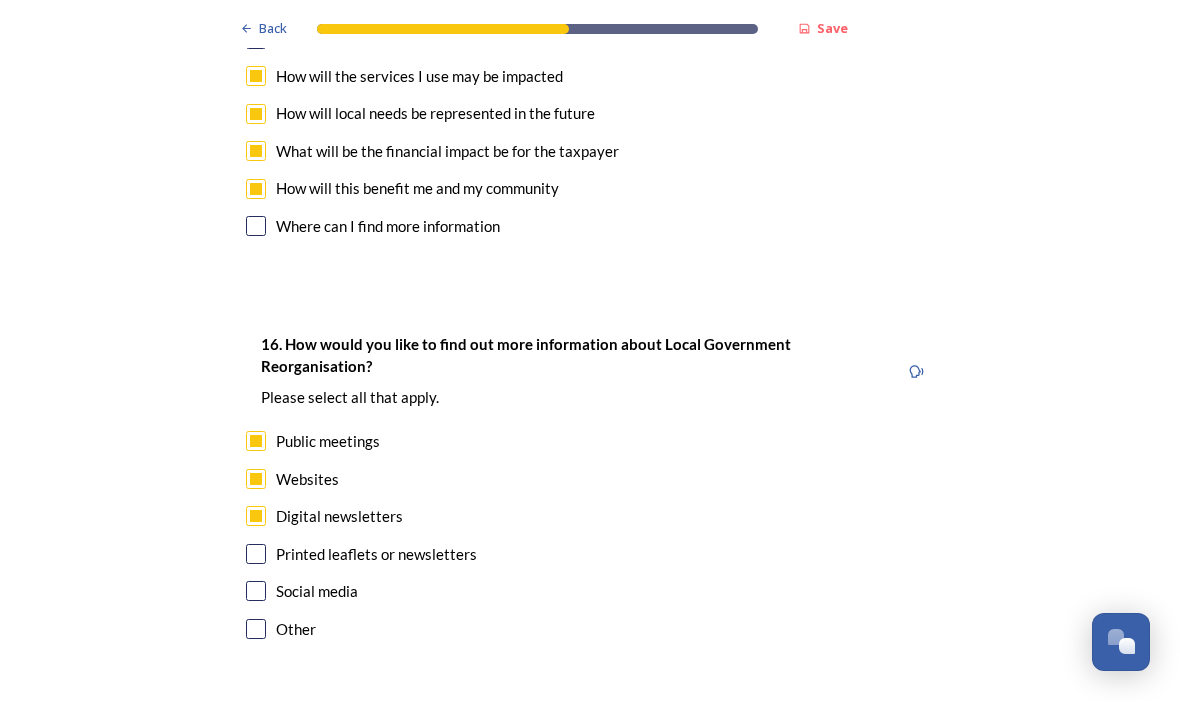 click on "Continue" at bounding box center (576, 740) 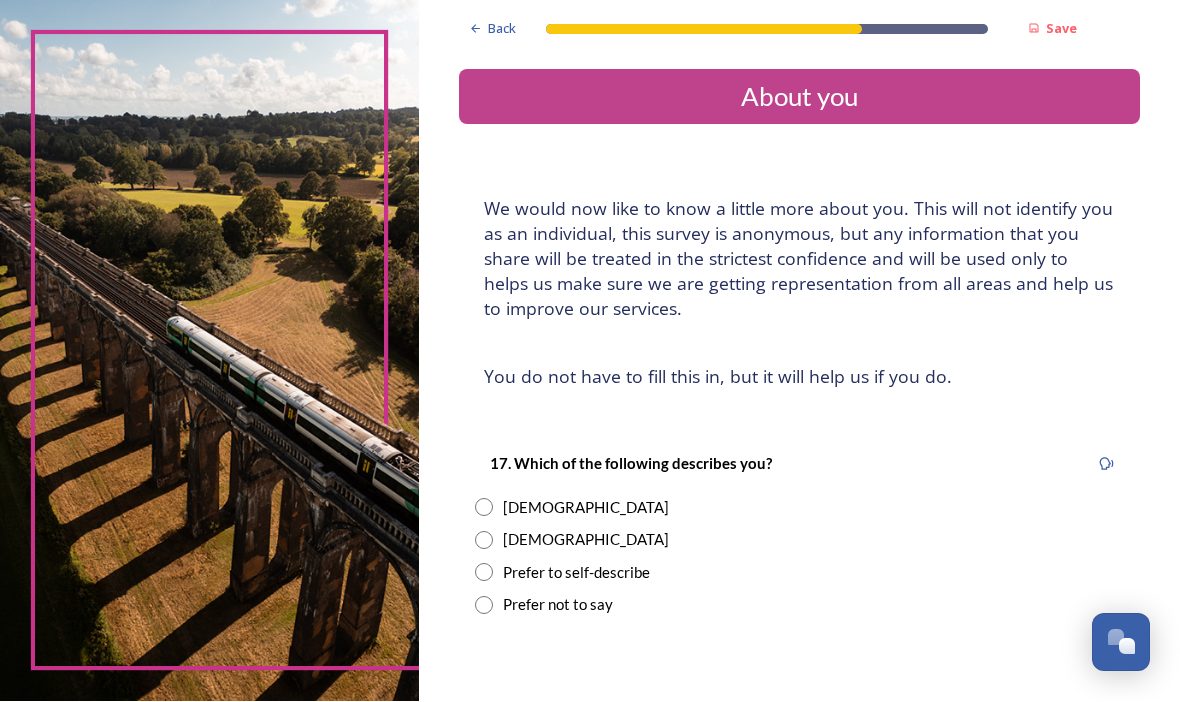 scroll, scrollTop: 0, scrollLeft: 0, axis: both 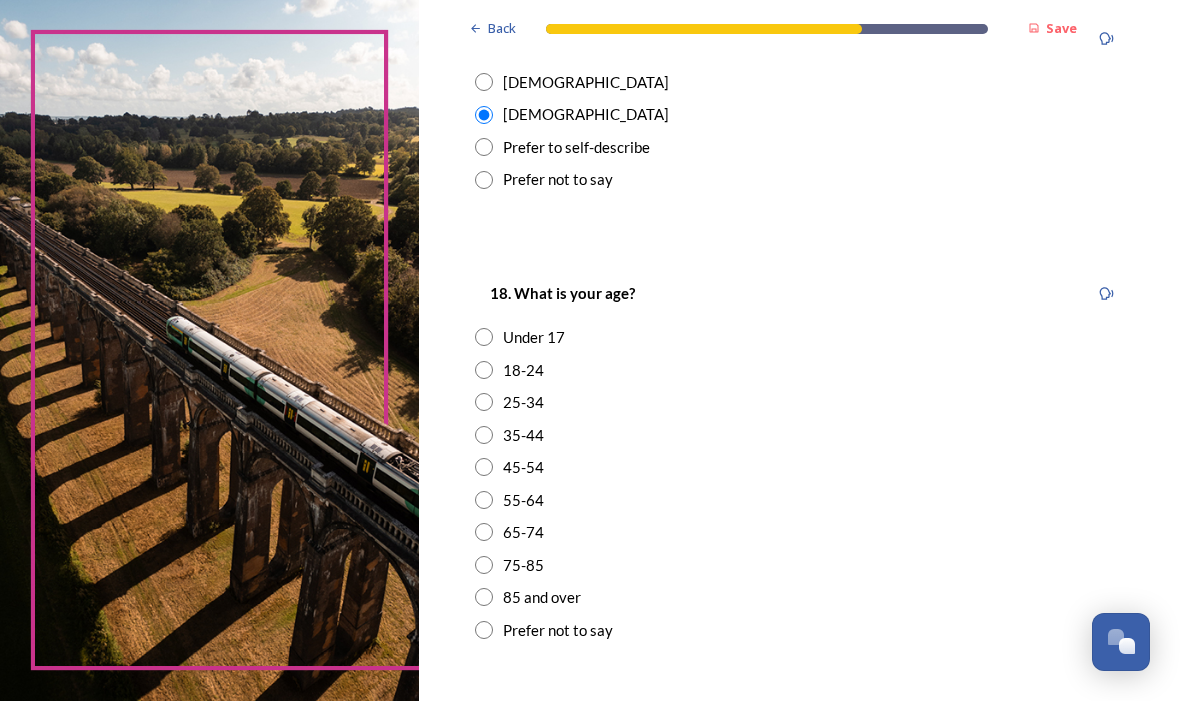 click at bounding box center (484, 566) 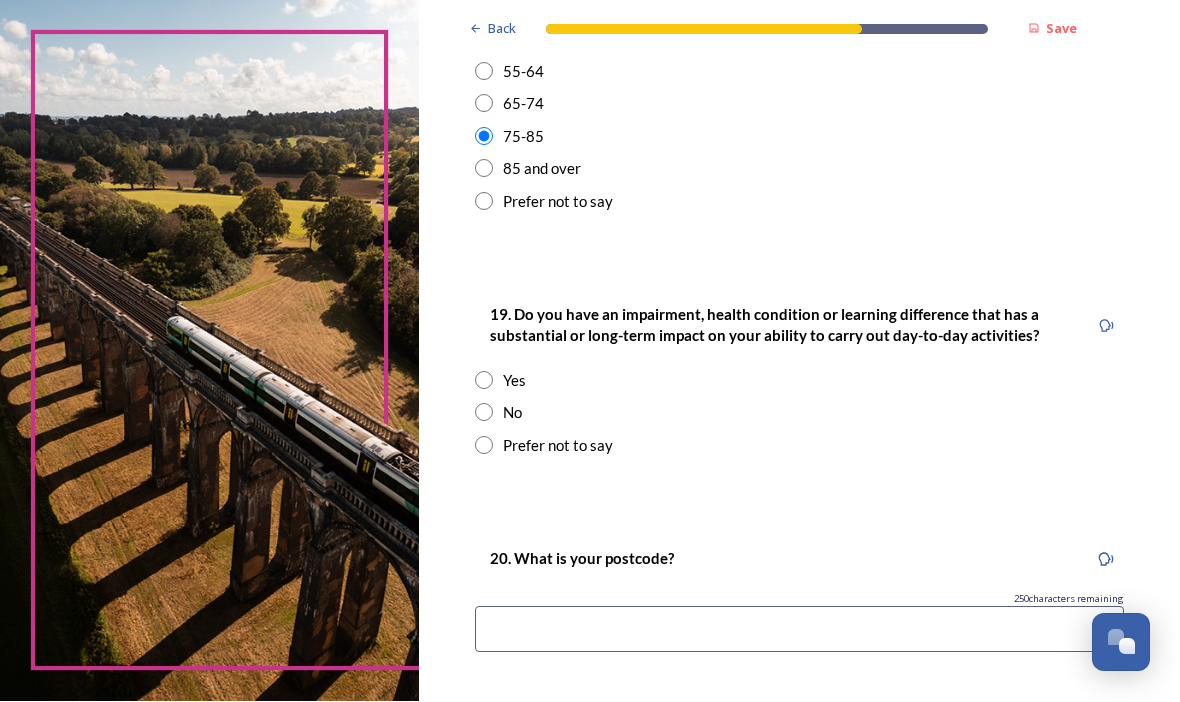 scroll, scrollTop: 855, scrollLeft: 0, axis: vertical 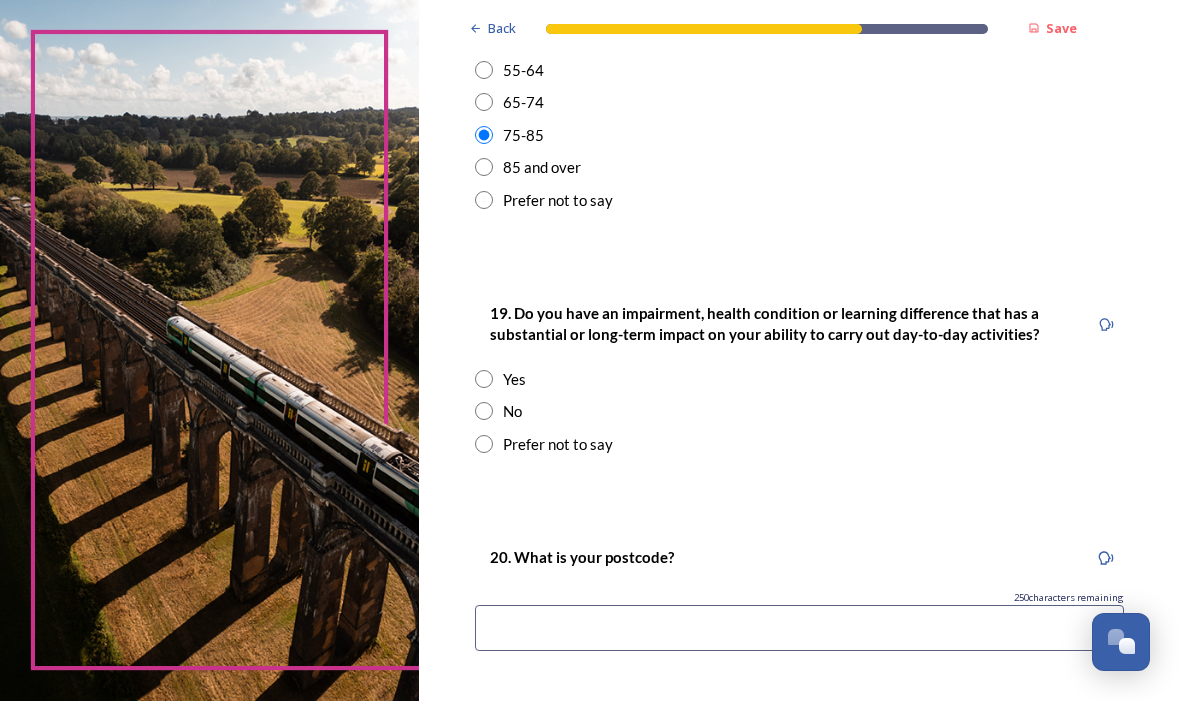 click at bounding box center (484, 412) 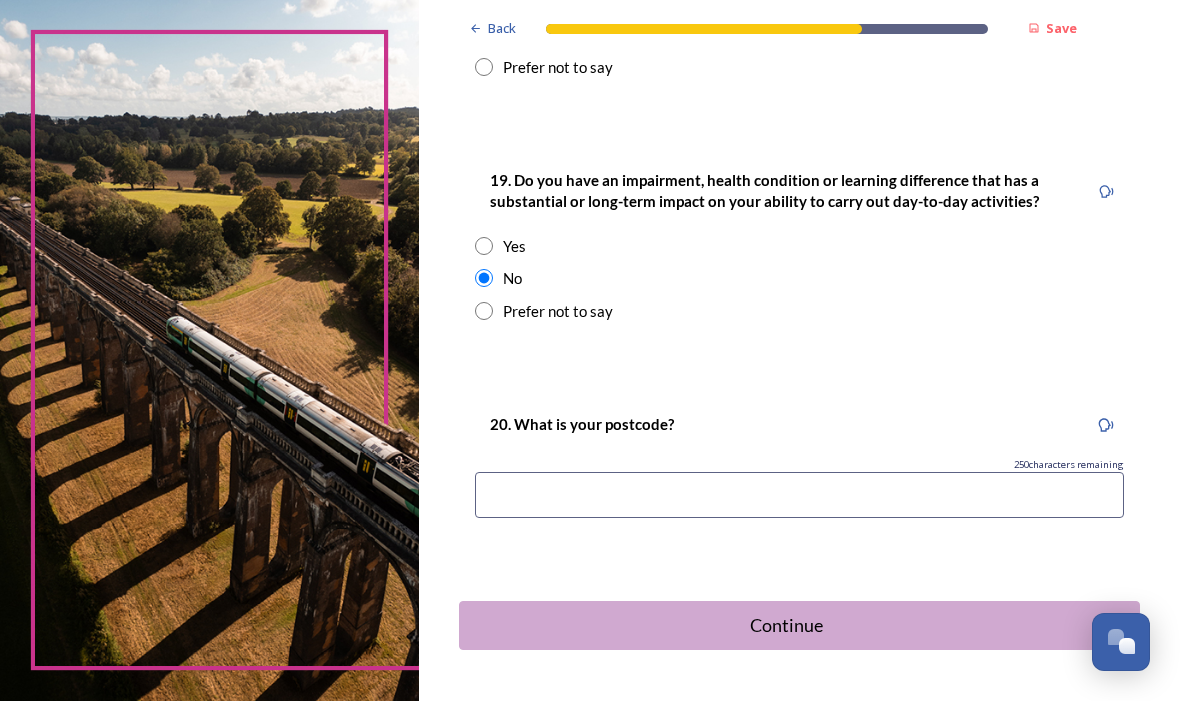 scroll, scrollTop: 986, scrollLeft: 0, axis: vertical 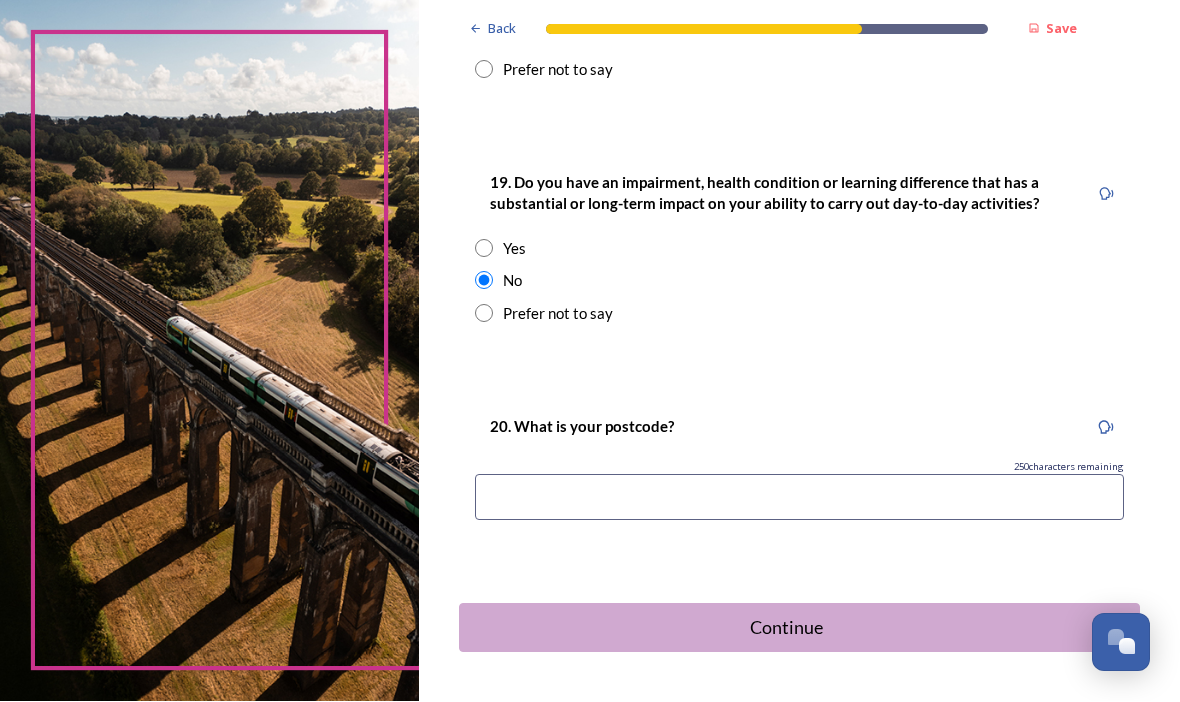 click at bounding box center [799, 498] 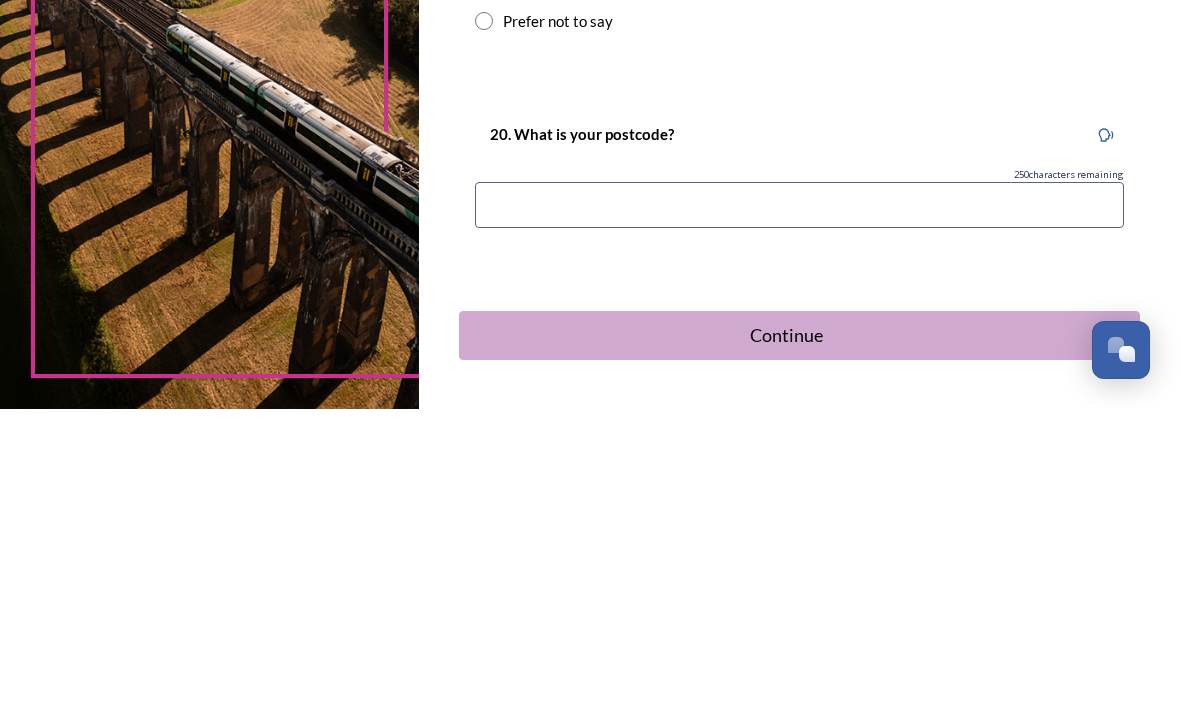 type on "RH13 6SB" 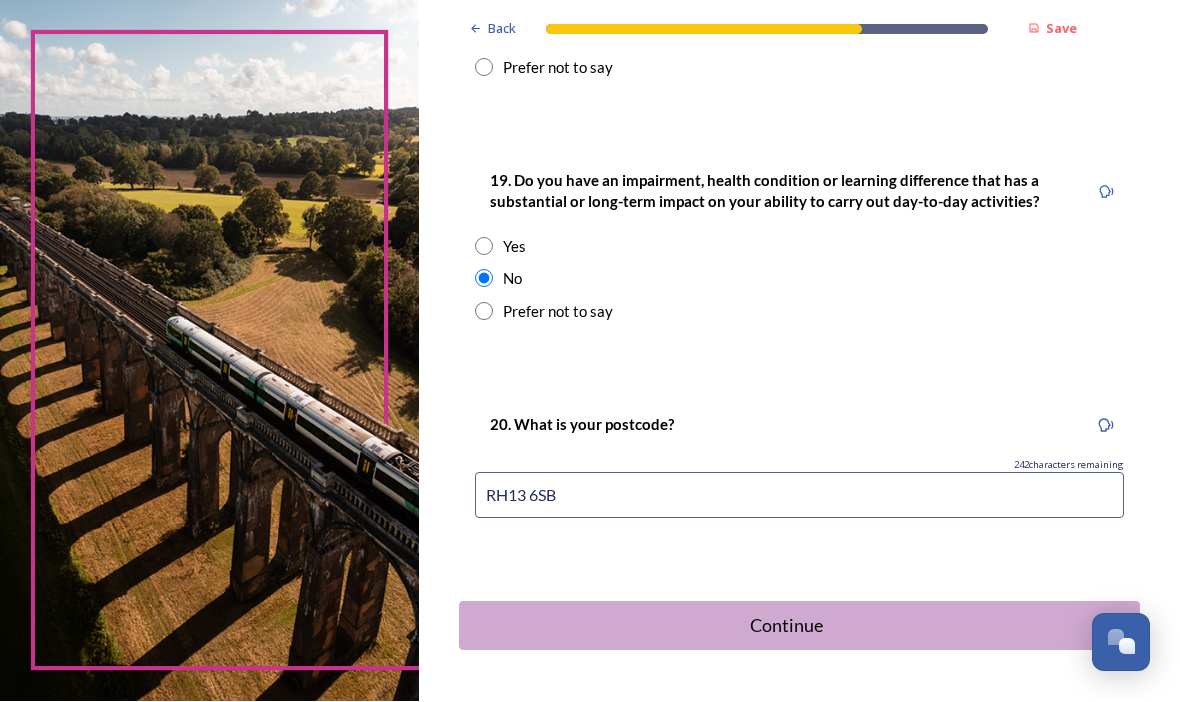 scroll, scrollTop: 986, scrollLeft: 0, axis: vertical 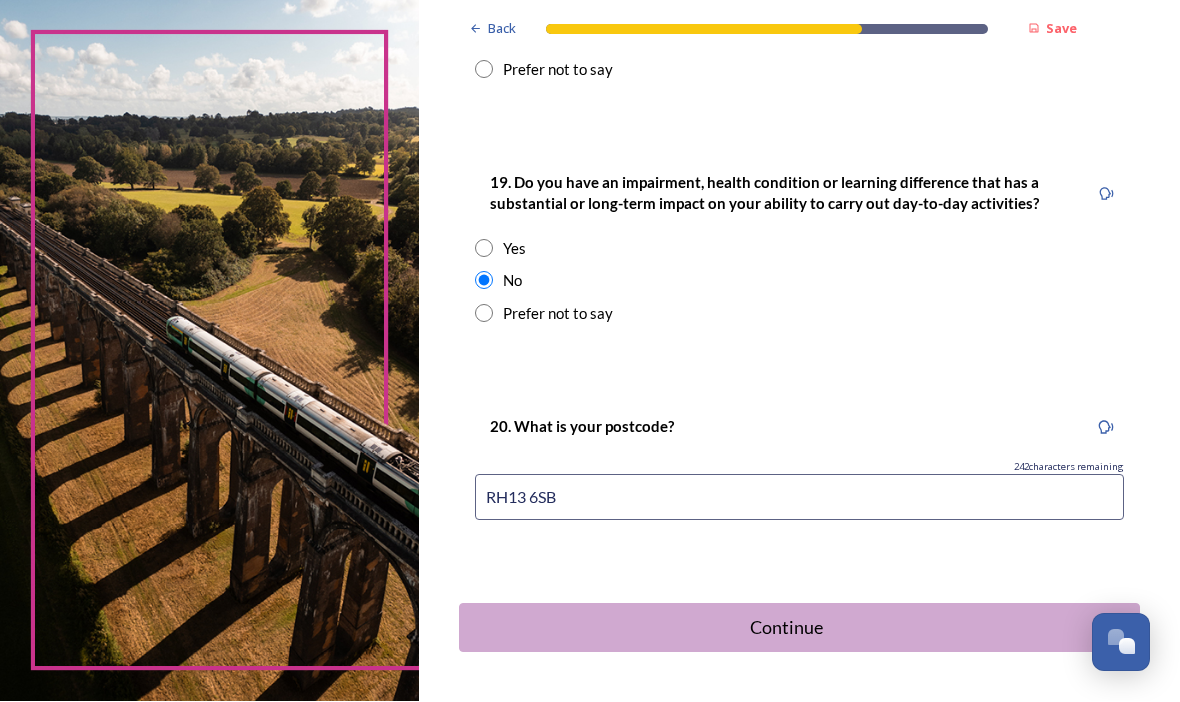 click on "Continue" at bounding box center [785, 628] 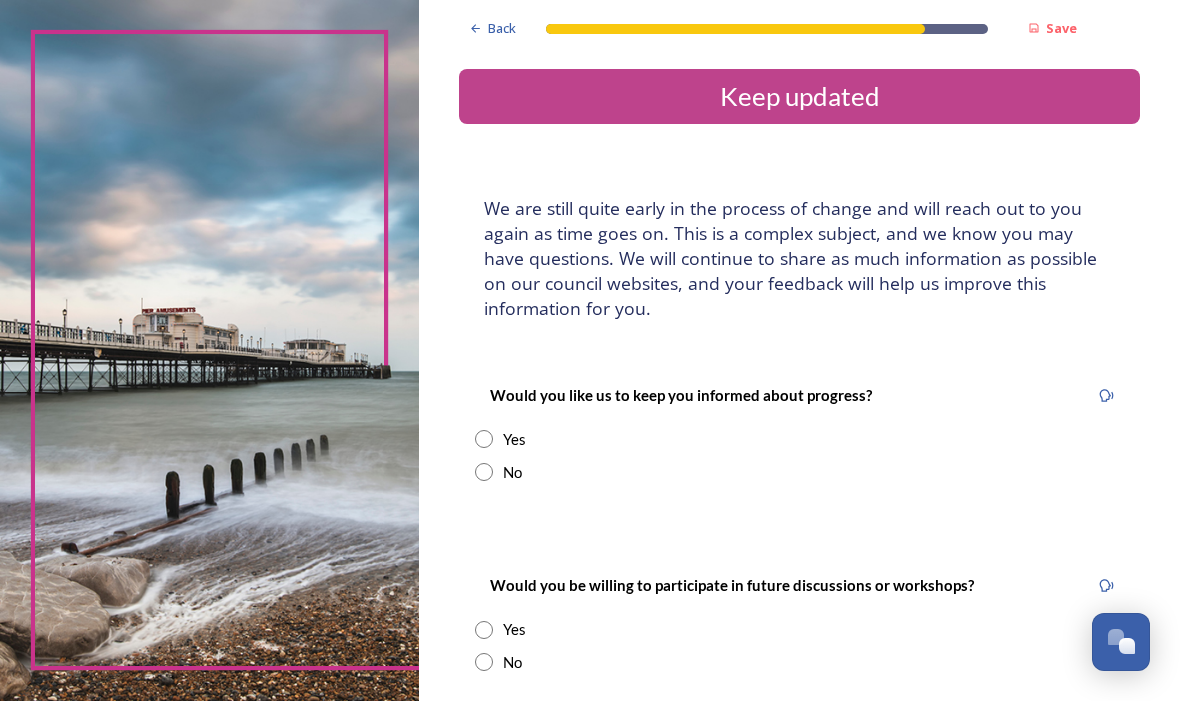 click on "Would you like us to keep you informed about progress?" at bounding box center [681, 396] 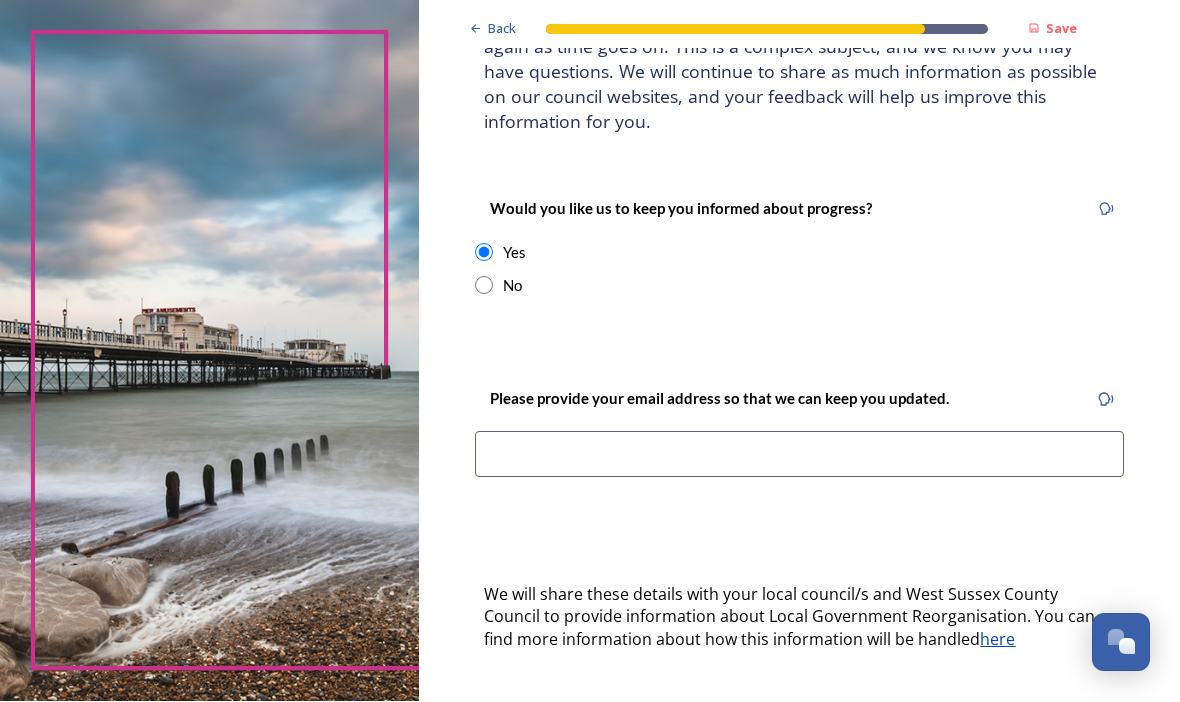scroll, scrollTop: 181, scrollLeft: 0, axis: vertical 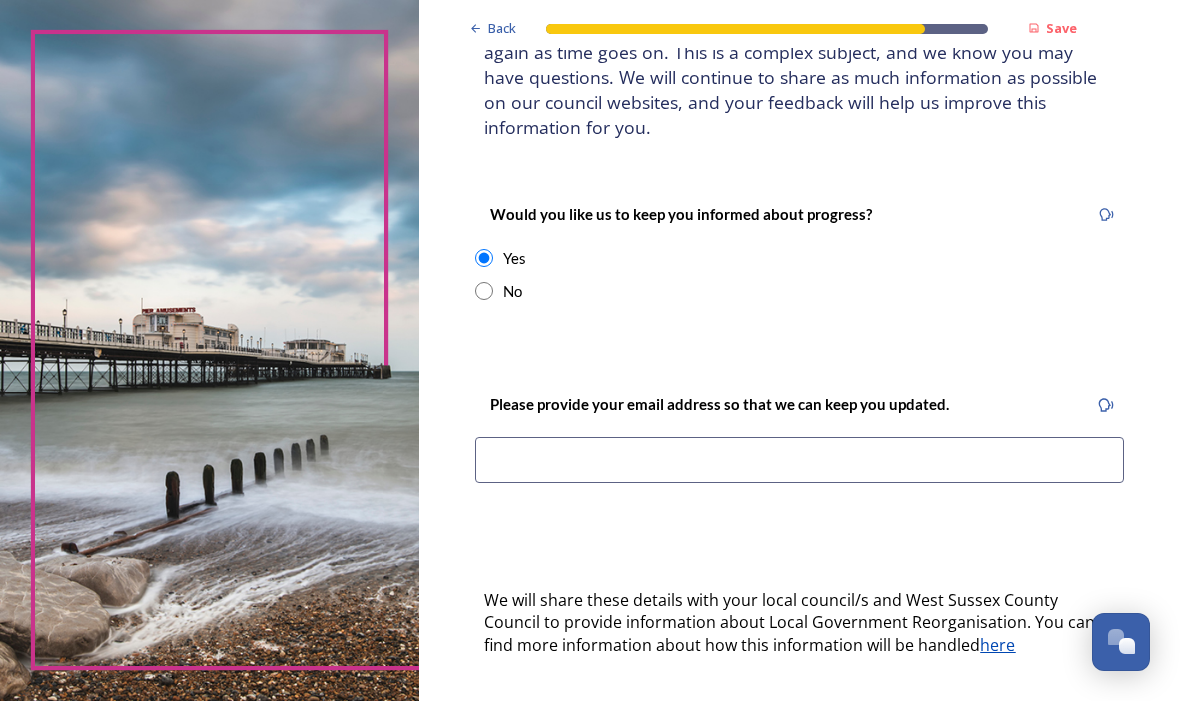 click at bounding box center (799, 461) 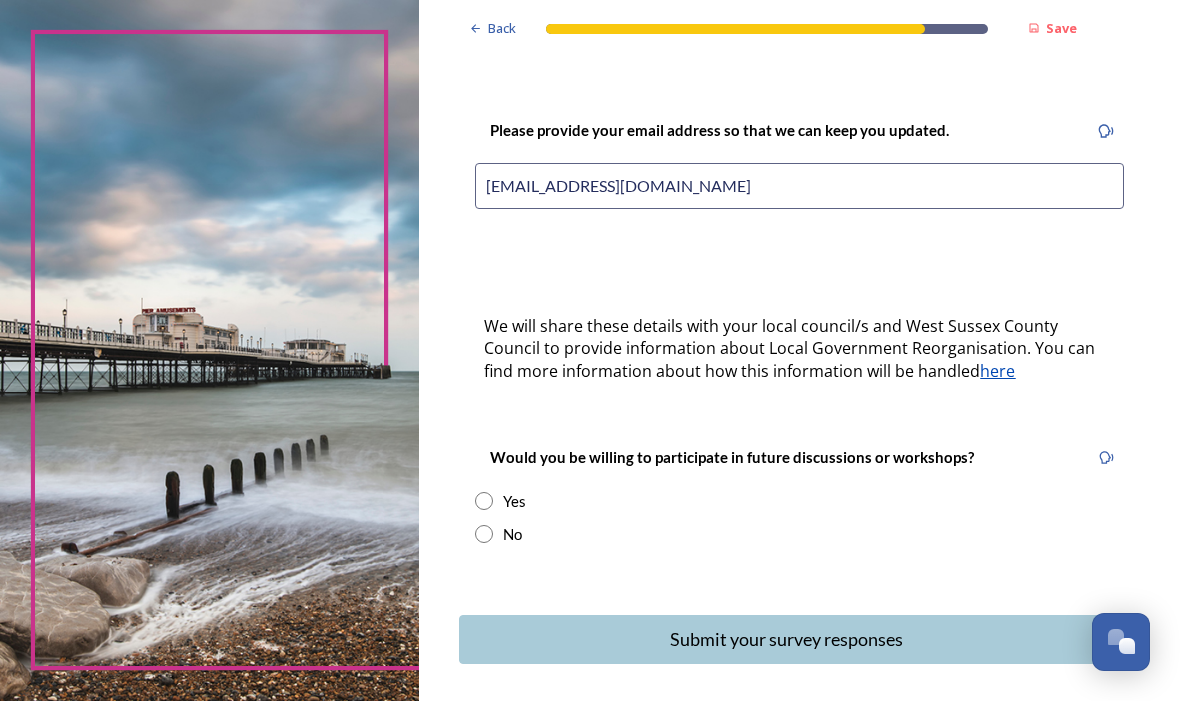 scroll, scrollTop: 453, scrollLeft: 0, axis: vertical 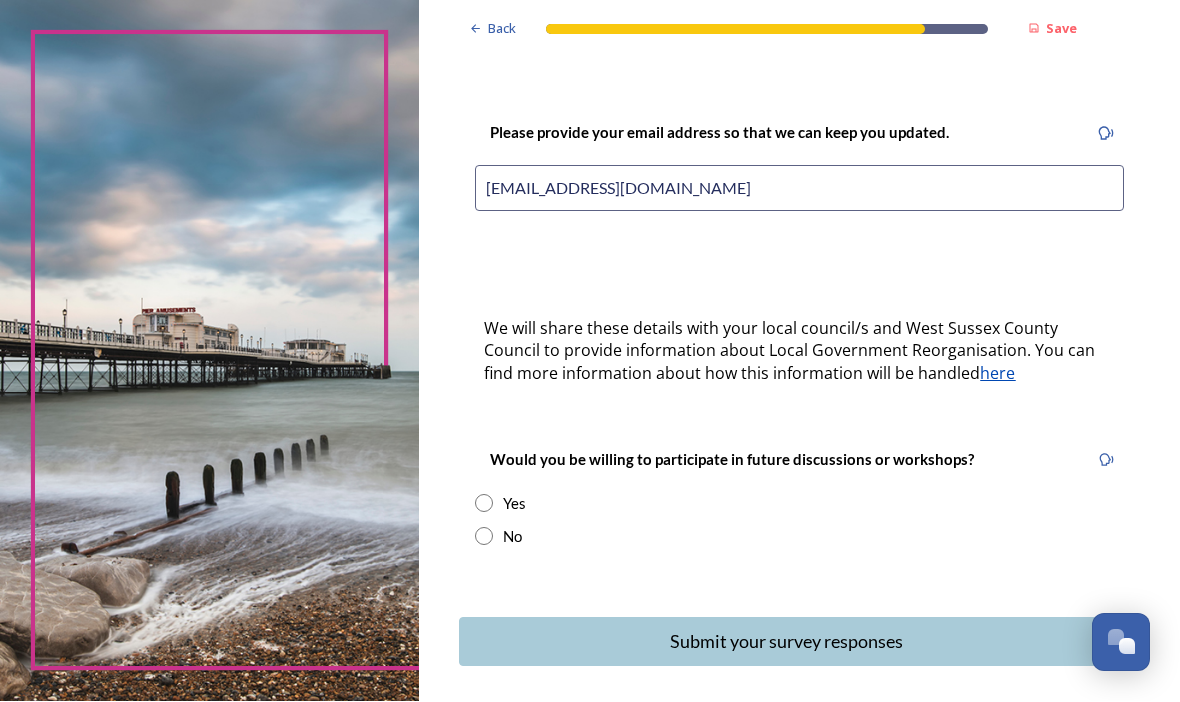 type on "[EMAIL_ADDRESS][DOMAIN_NAME]" 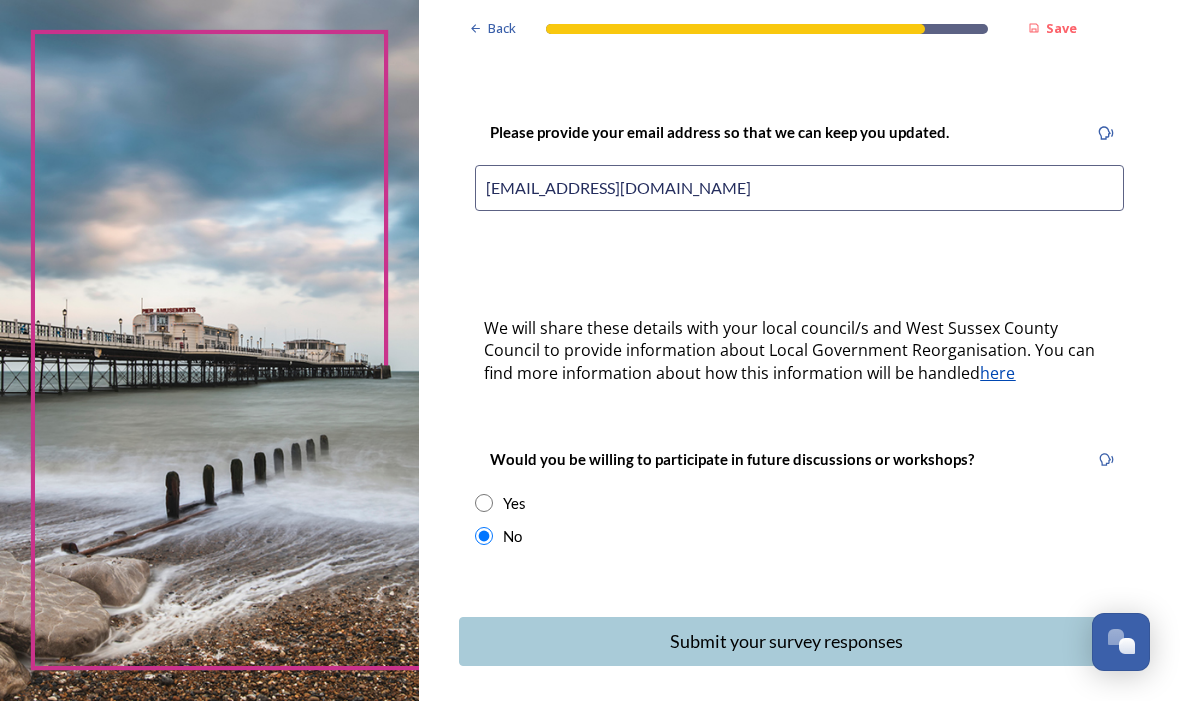 click on "Submit your survey responses" at bounding box center (799, 642) 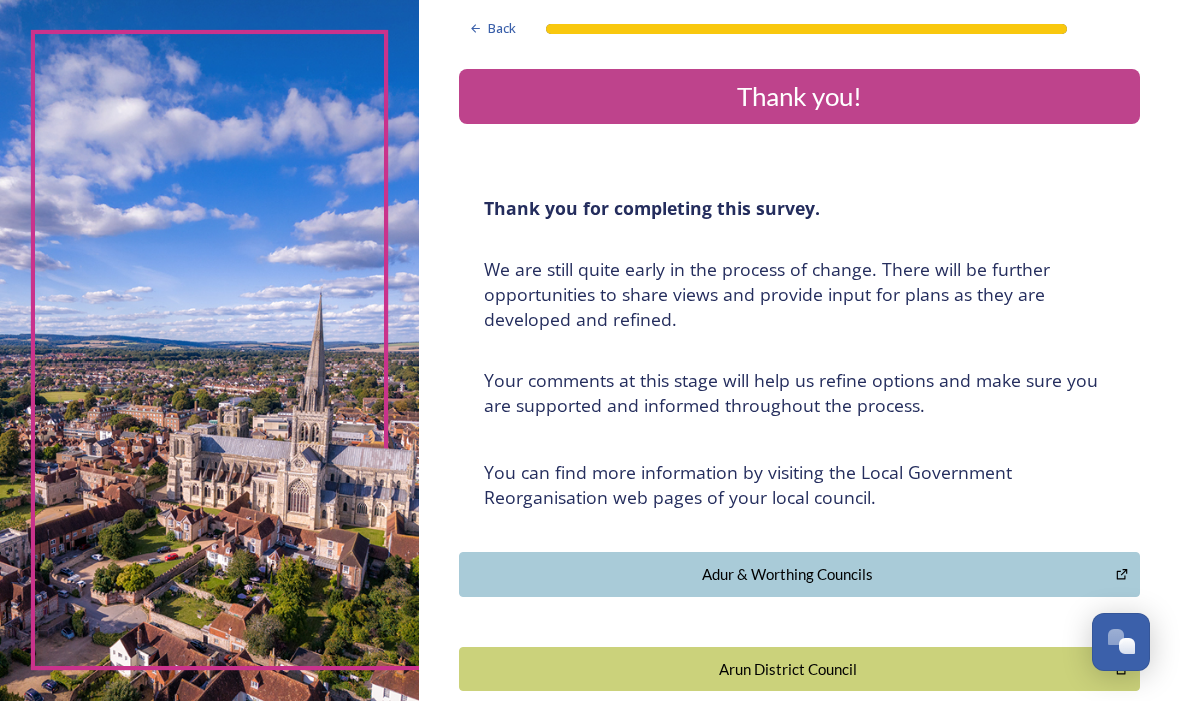 scroll, scrollTop: 0, scrollLeft: 0, axis: both 